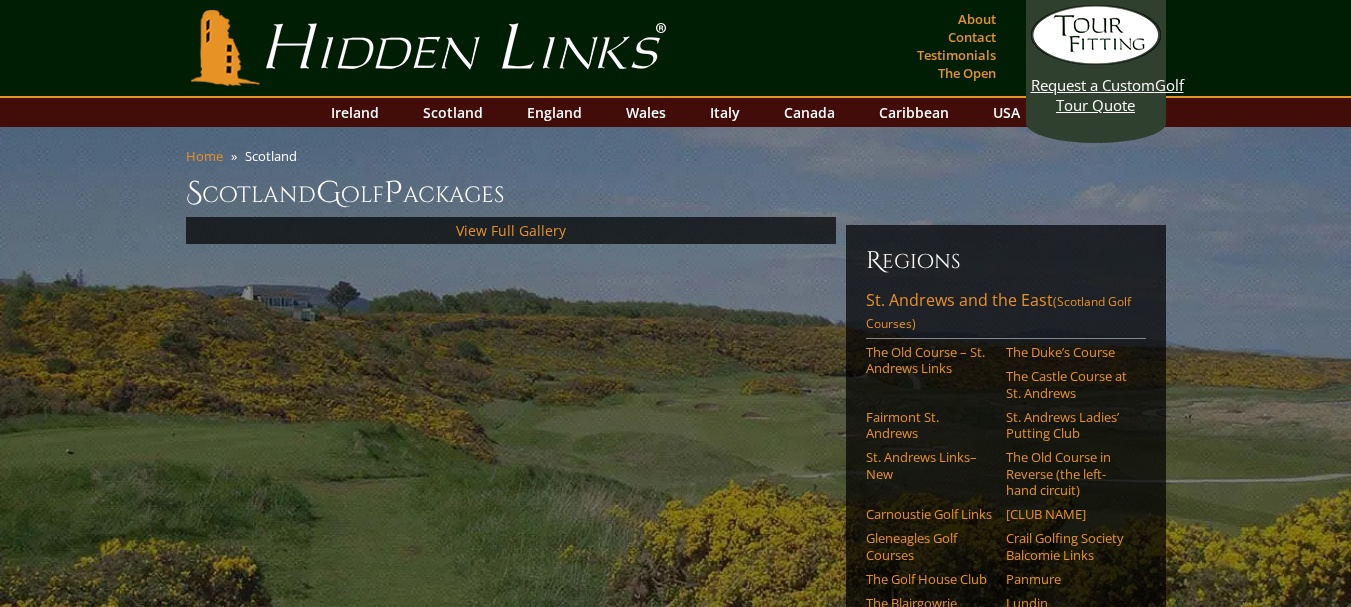 scroll, scrollTop: 0, scrollLeft: 0, axis: both 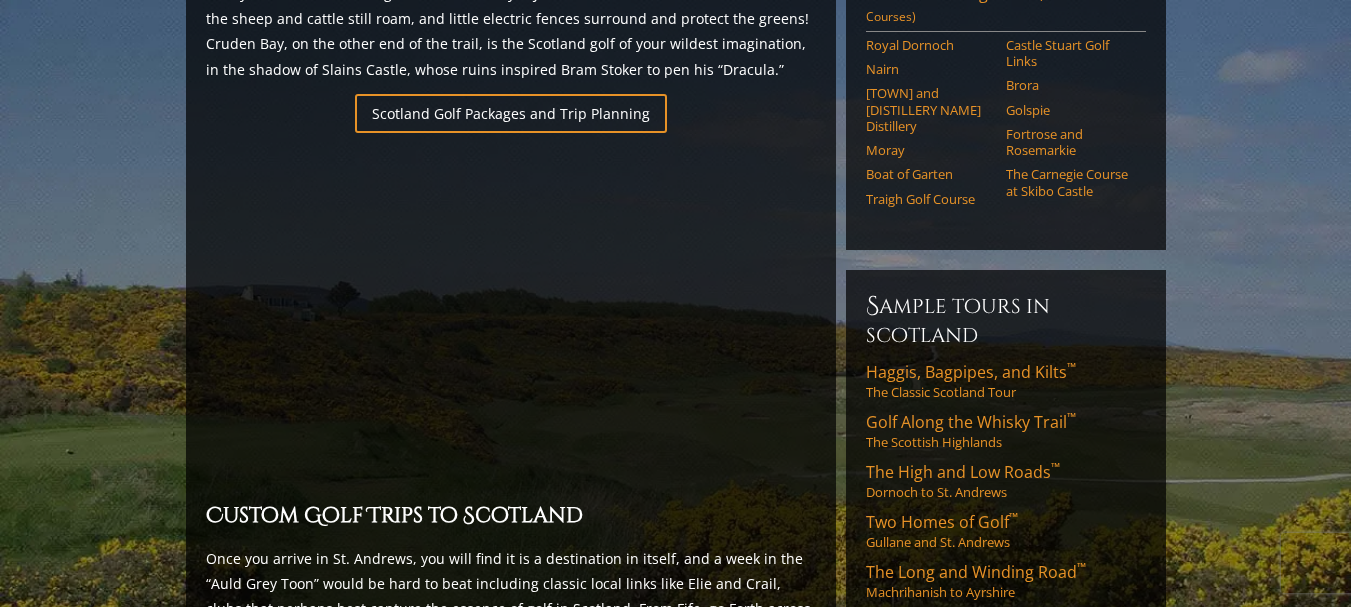 drag, startPoint x: 1358, startPoint y: 46, endPoint x: 1365, endPoint y: 244, distance: 198.1237 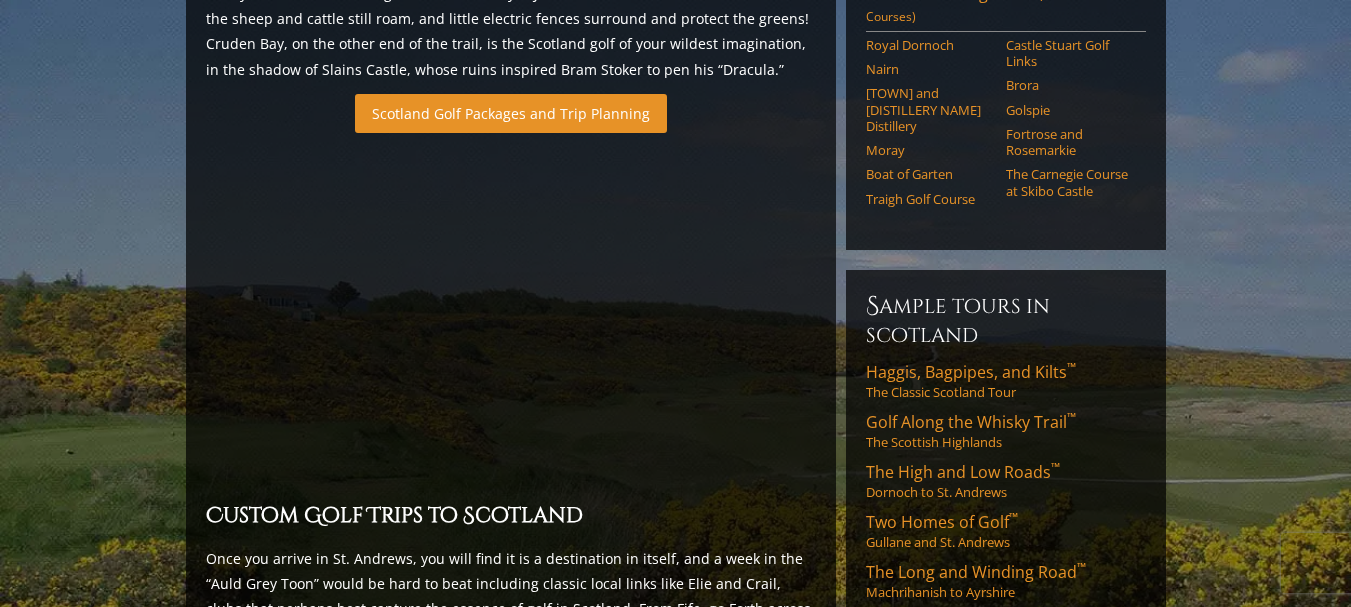 click on "Scotland Golf Packages and Trip Planning" at bounding box center [511, 113] 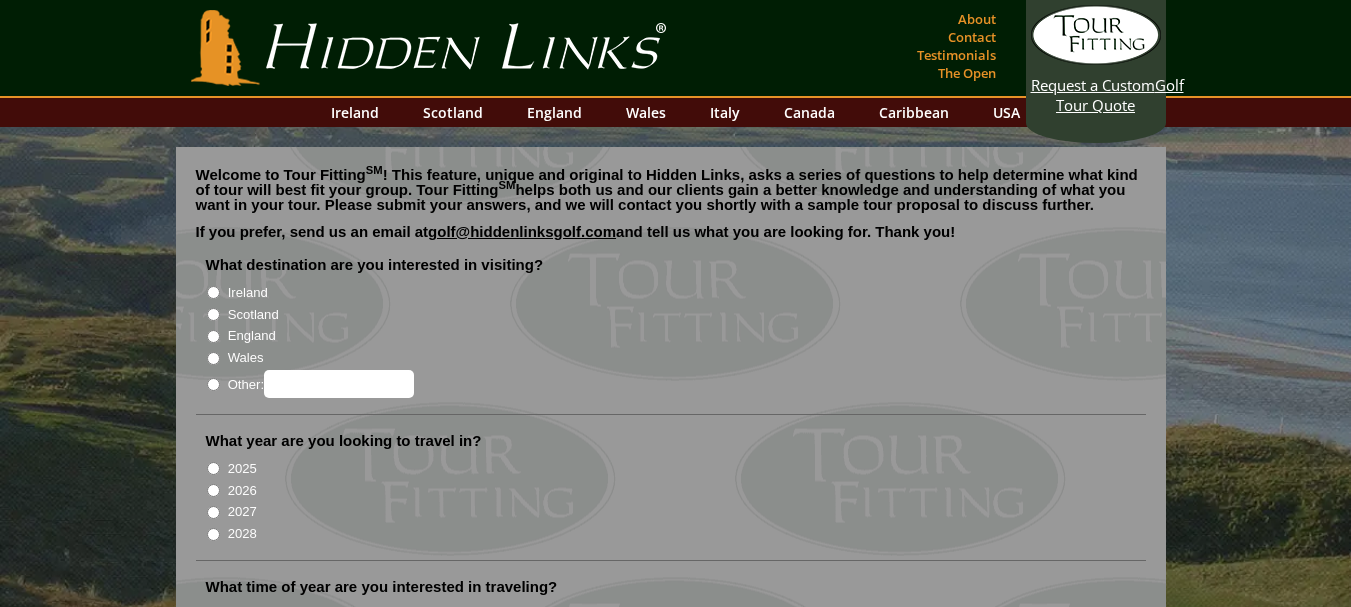 scroll, scrollTop: 0, scrollLeft: 0, axis: both 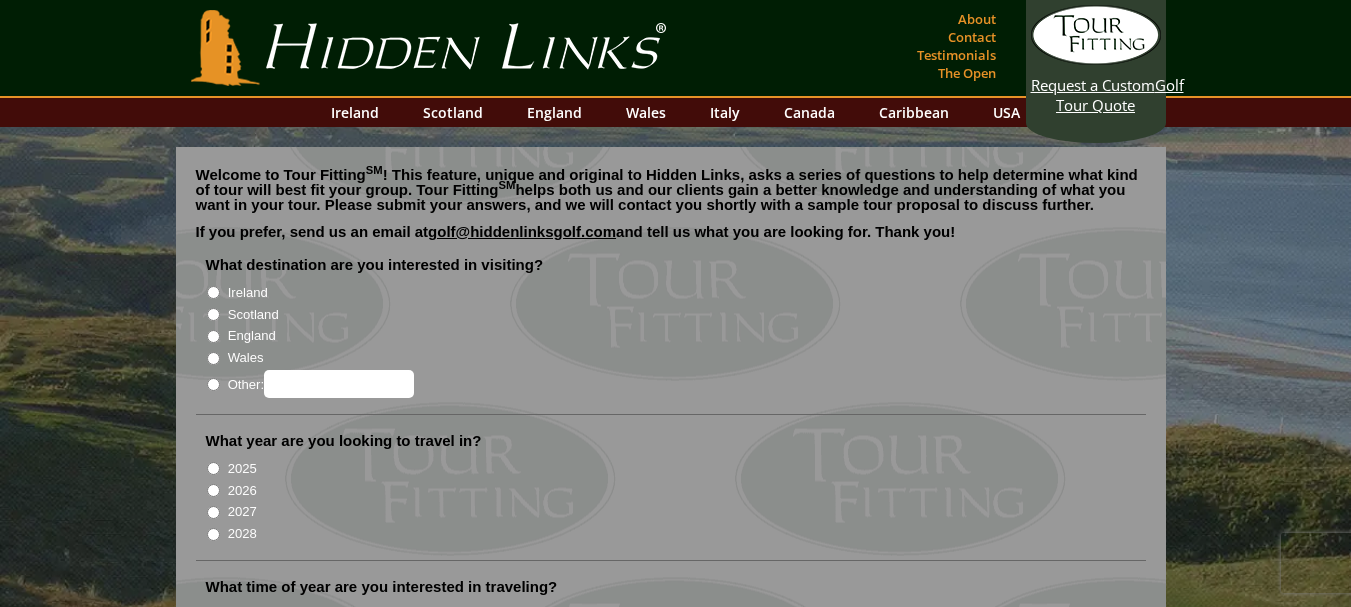 click on "Scotland" at bounding box center (213, 314) 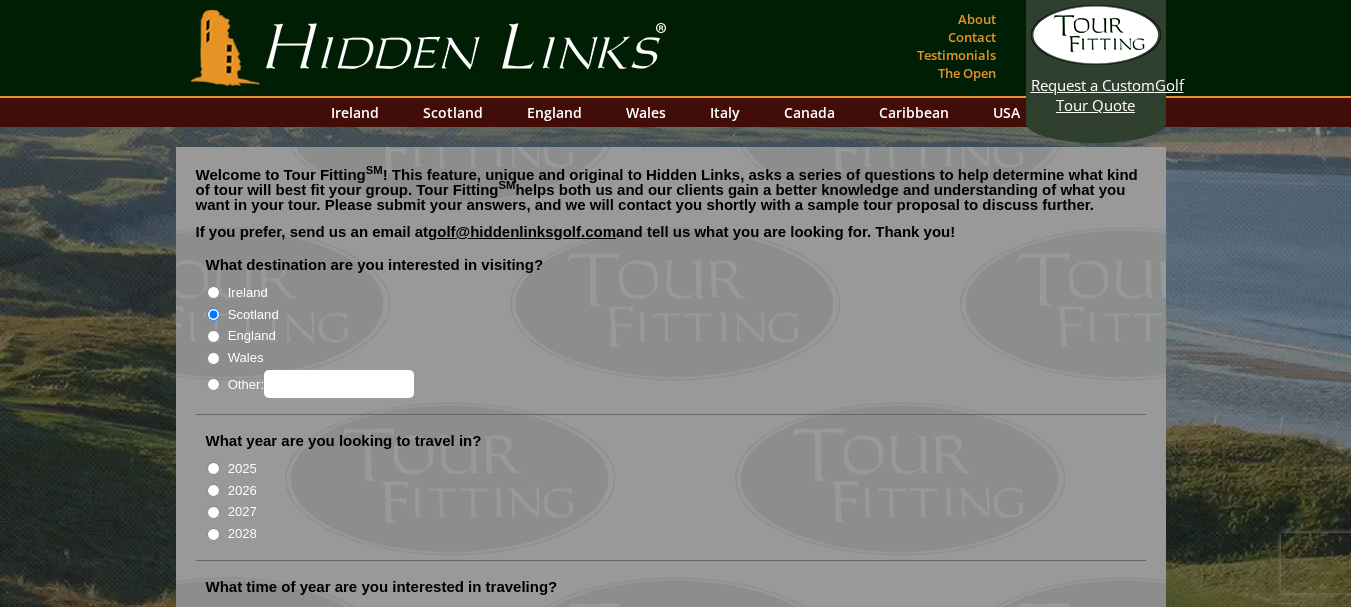 click on "[NUMBER]" at bounding box center (213, 534) 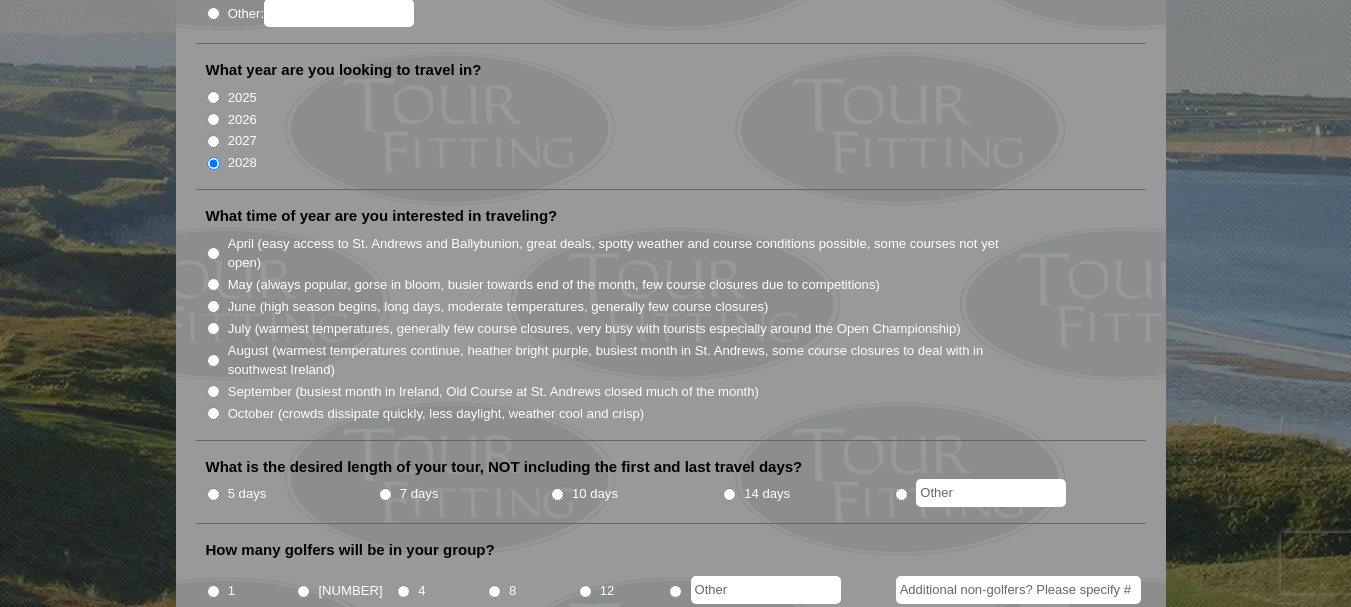 scroll, scrollTop: 377, scrollLeft: 0, axis: vertical 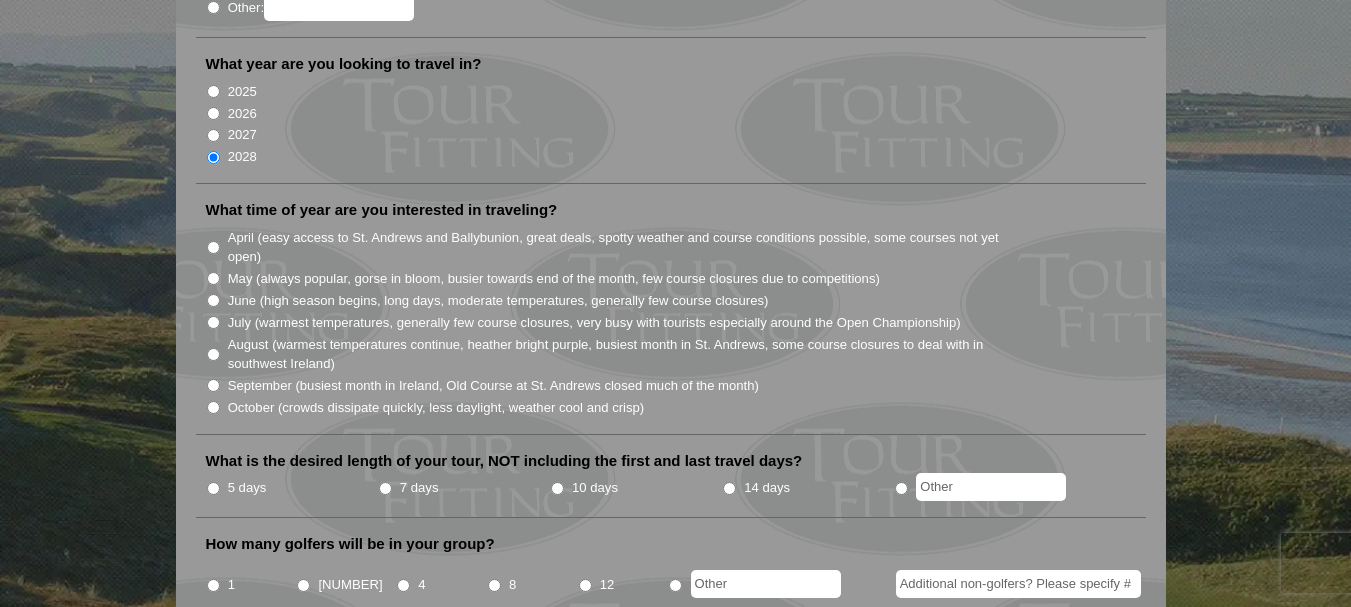 click on "[MONTH] (always popular, gorse in bloom, busier towards end of the month, few course closures due to competitions)" at bounding box center [213, 278] 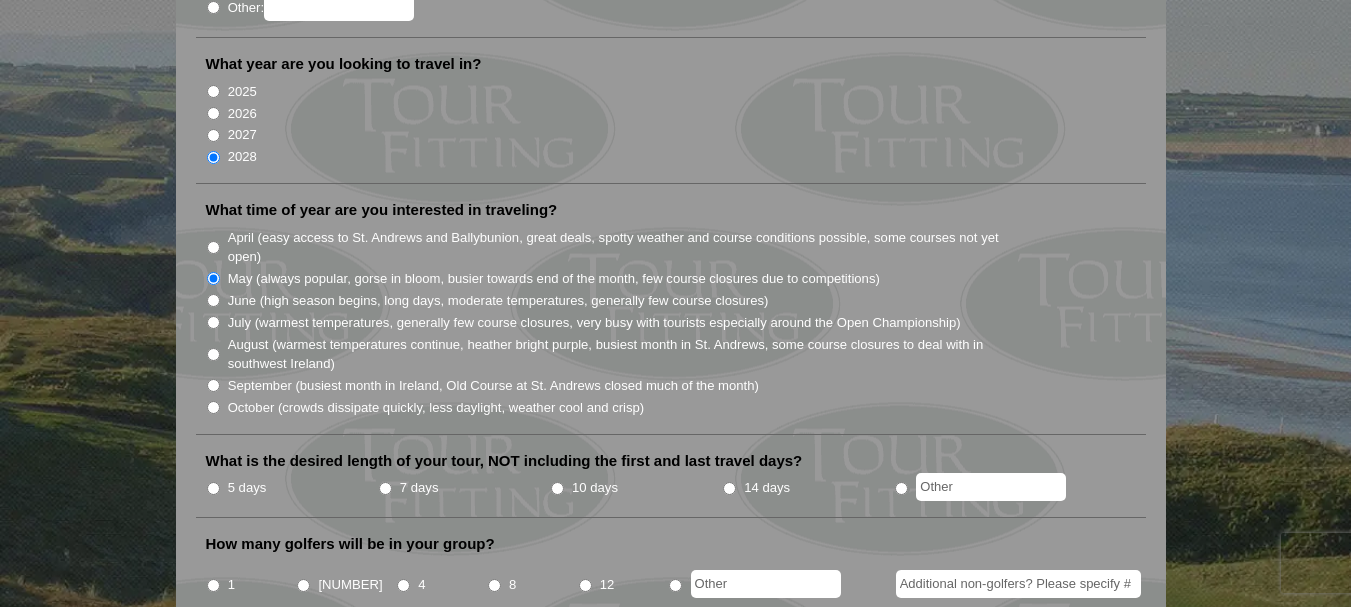 click on "[MONTH] (high season begins, long days, moderate temperatures, generally few course closures)" at bounding box center [213, 300] 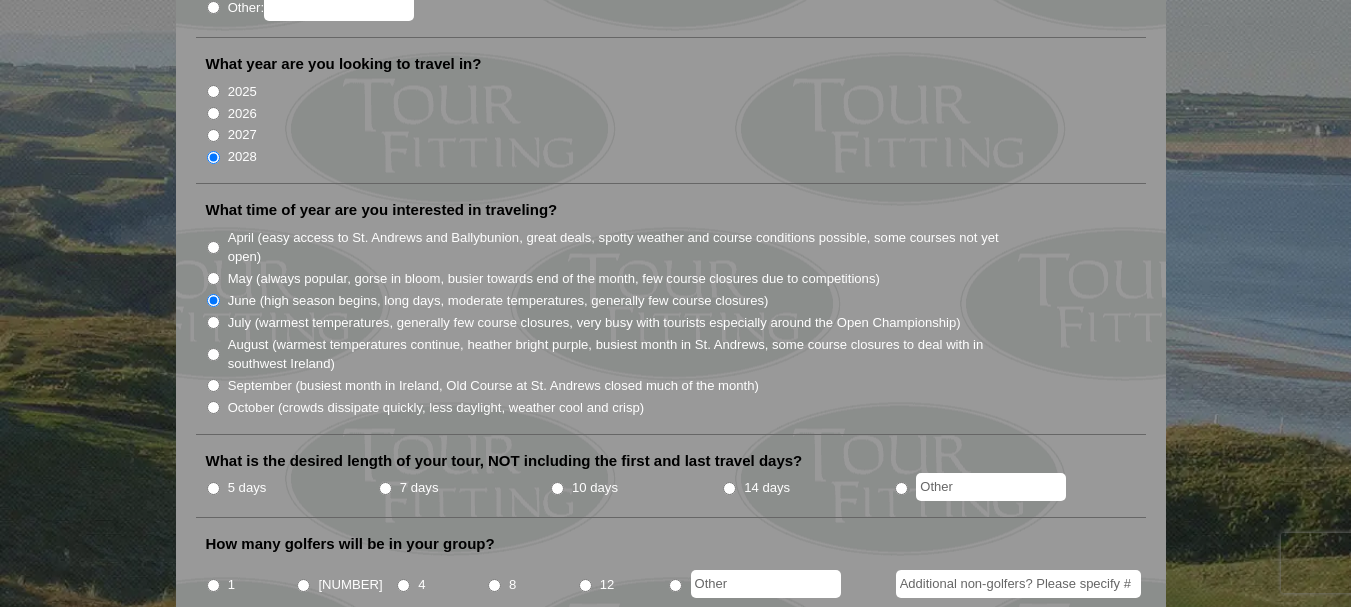 click on "[NUMBER] days" at bounding box center [385, 488] 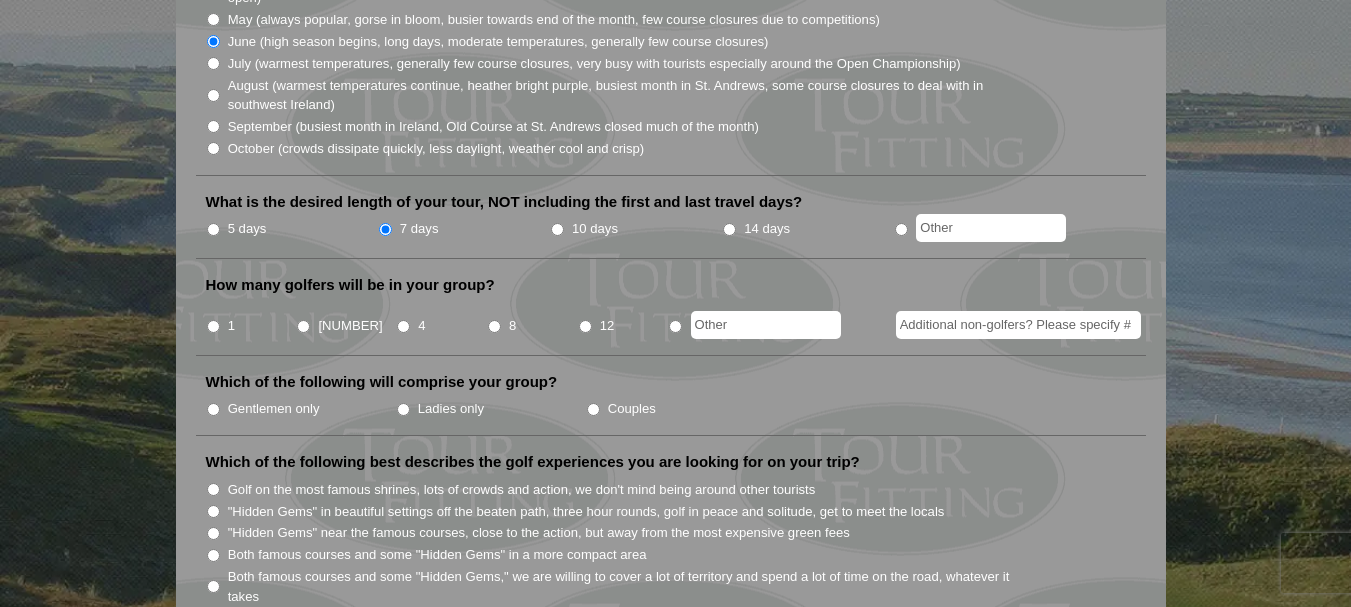 scroll, scrollTop: 649, scrollLeft: 0, axis: vertical 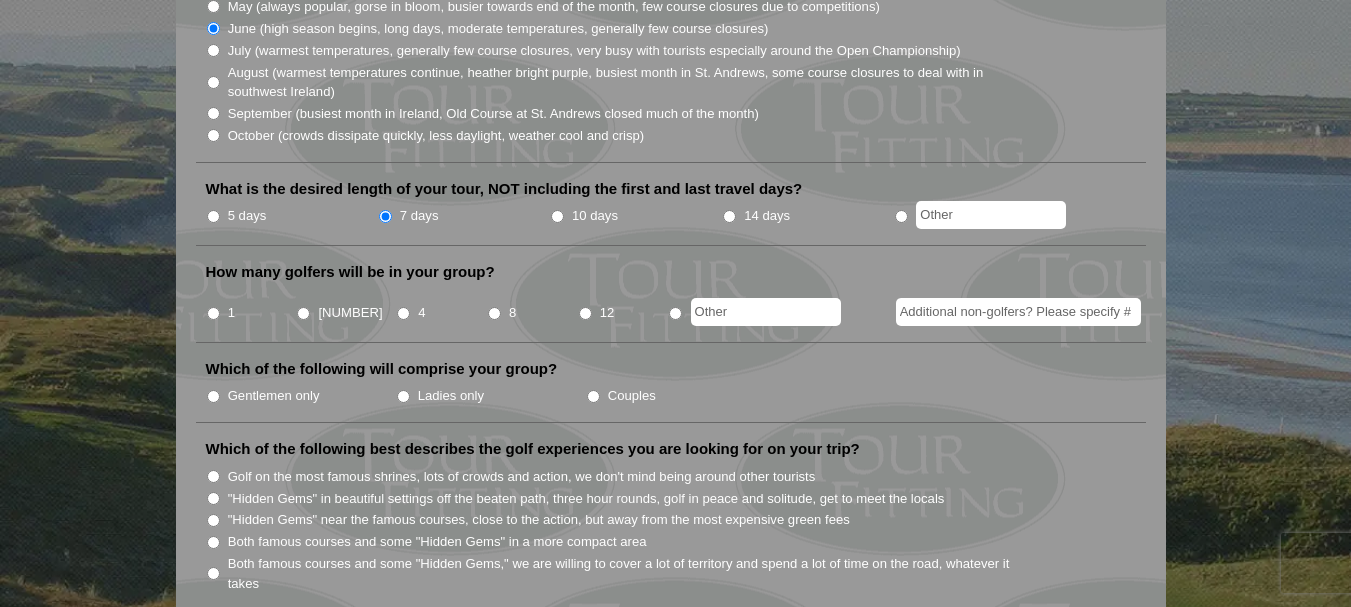 click on "2" at bounding box center (303, 313) 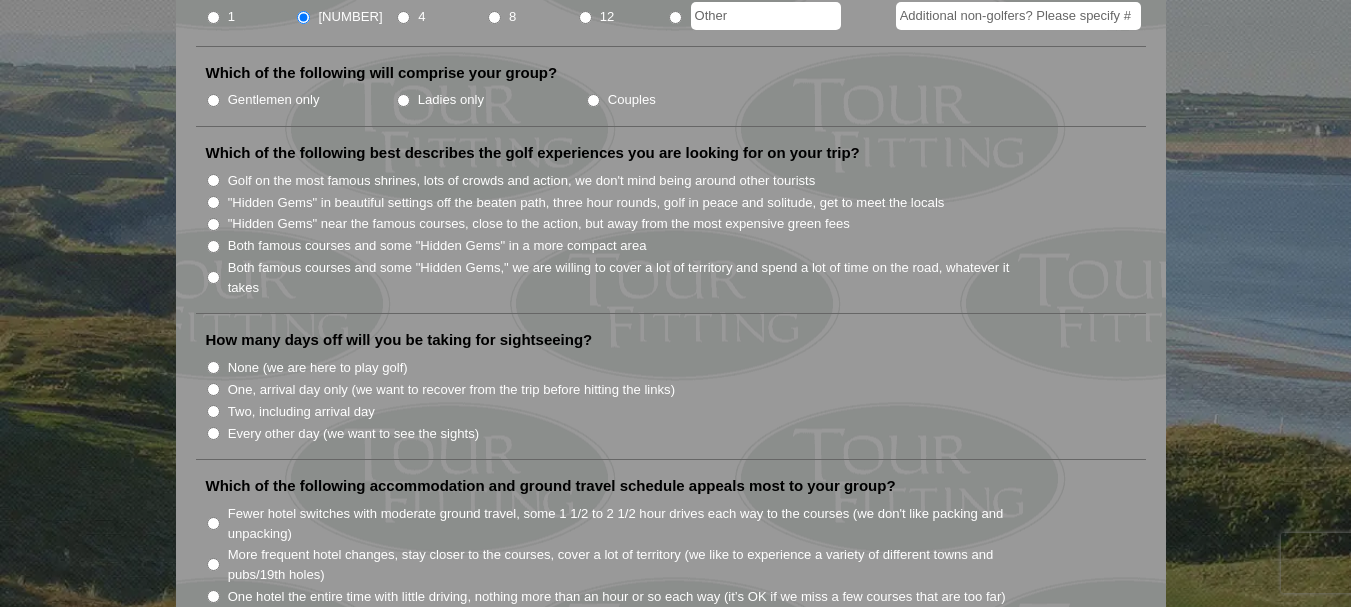 scroll, scrollTop: 951, scrollLeft: 0, axis: vertical 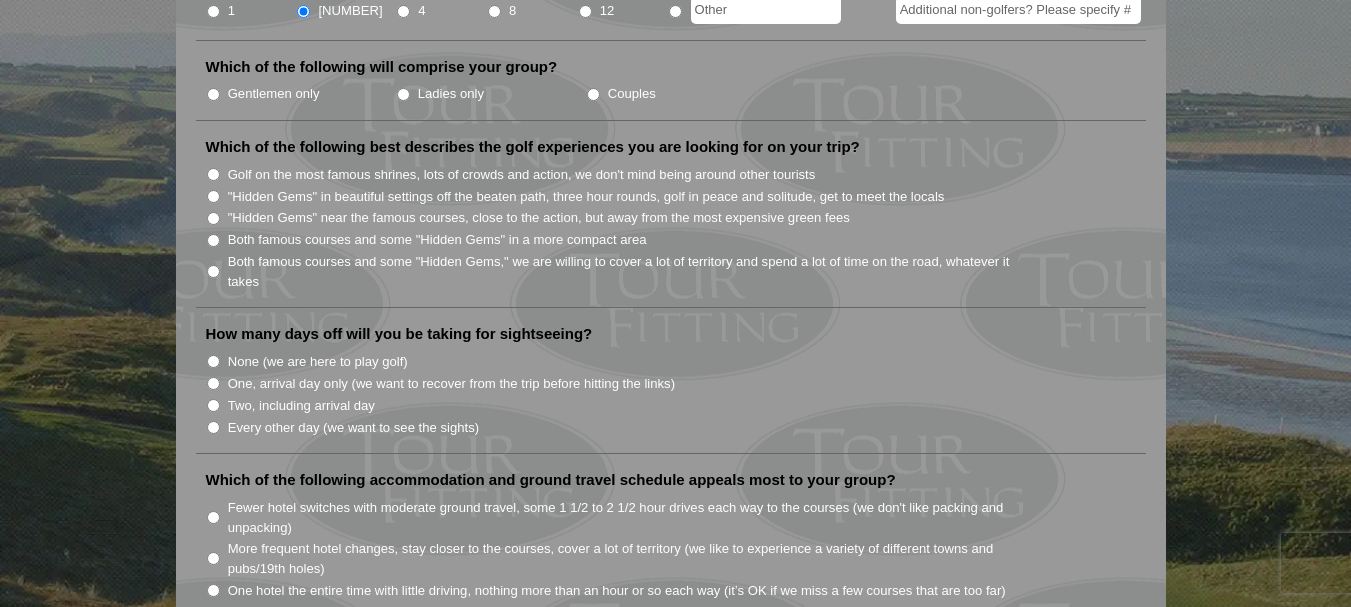 click on "Golf on the most famous shrines, lots of crowds and action, we don't mind being around other tourists" at bounding box center [213, 174] 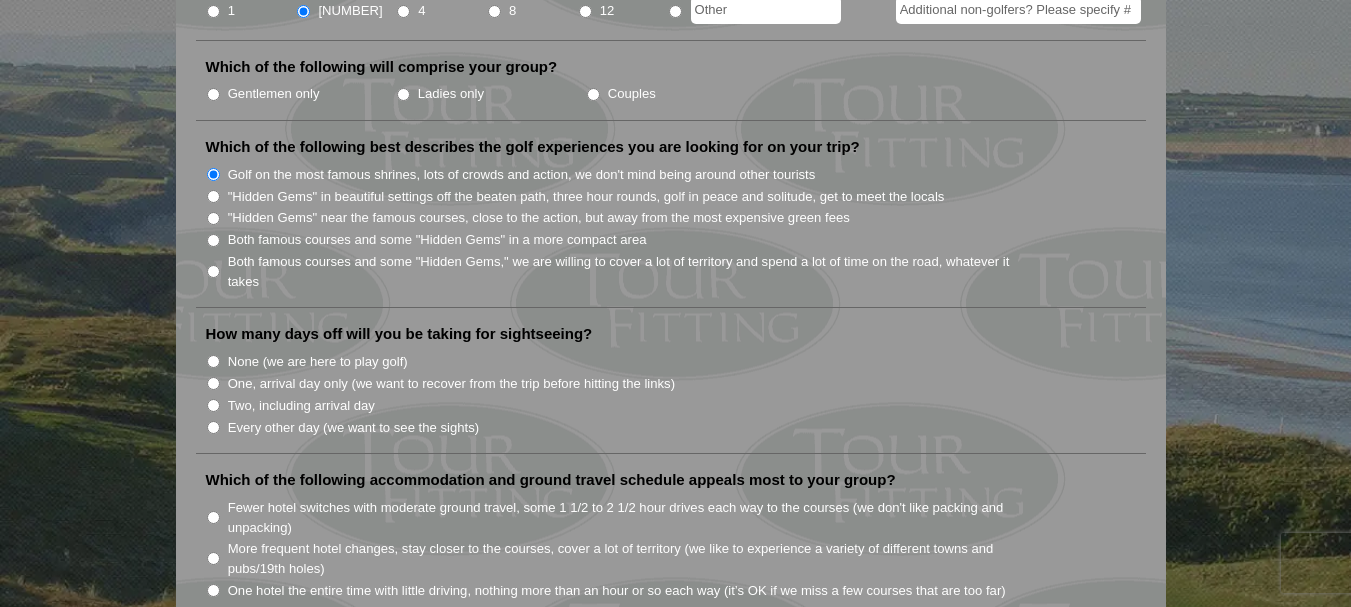 click on "Both famous courses and some "Hidden Gems," we are willing to cover a lot of territory and spend a lot of time on the road, whatever it takes" at bounding box center (213, 271) 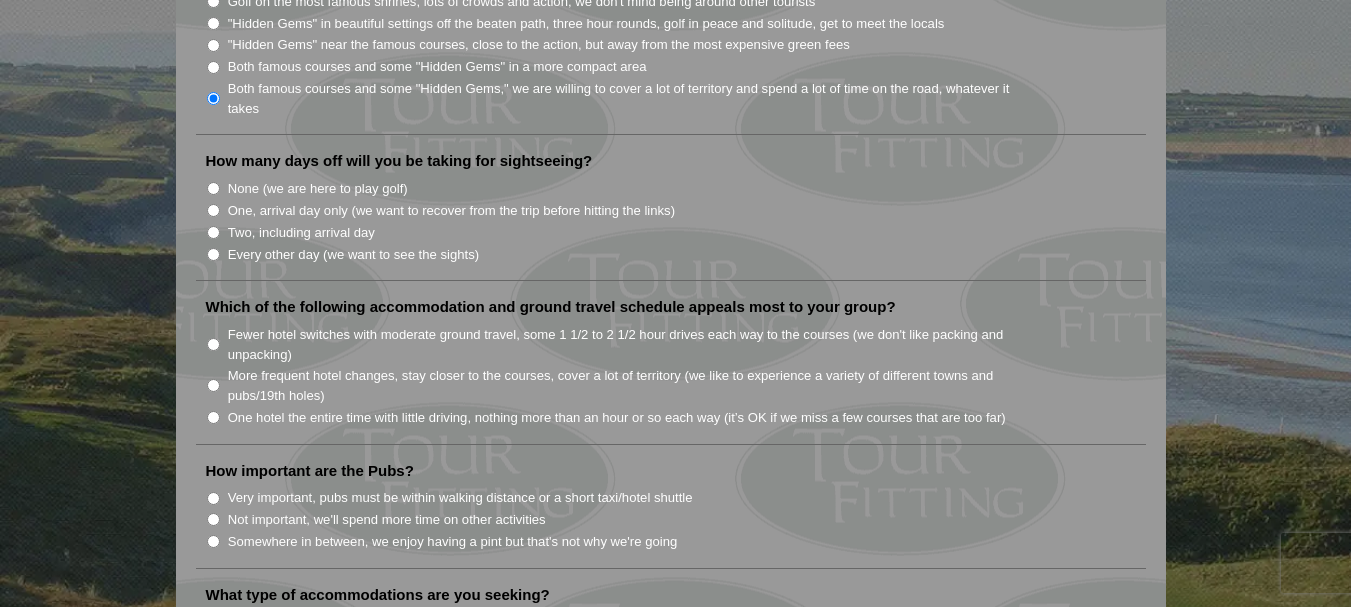 scroll, scrollTop: 1130, scrollLeft: 0, axis: vertical 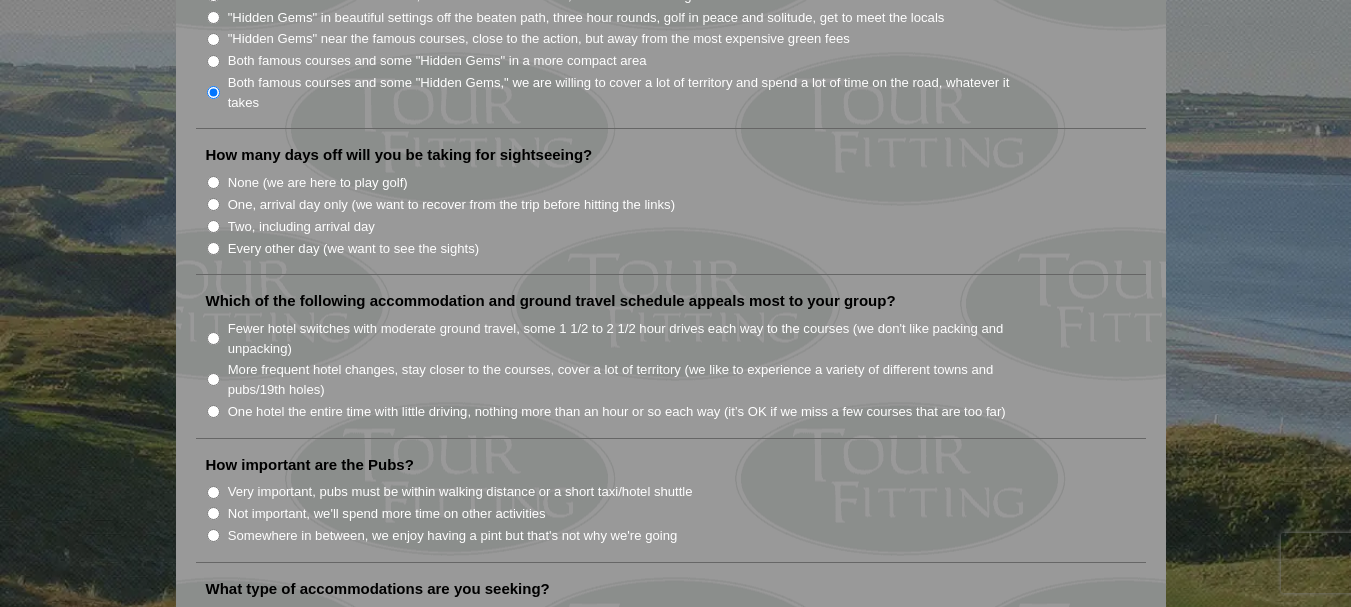 click on "Two, including arrival day" at bounding box center [213, 226] 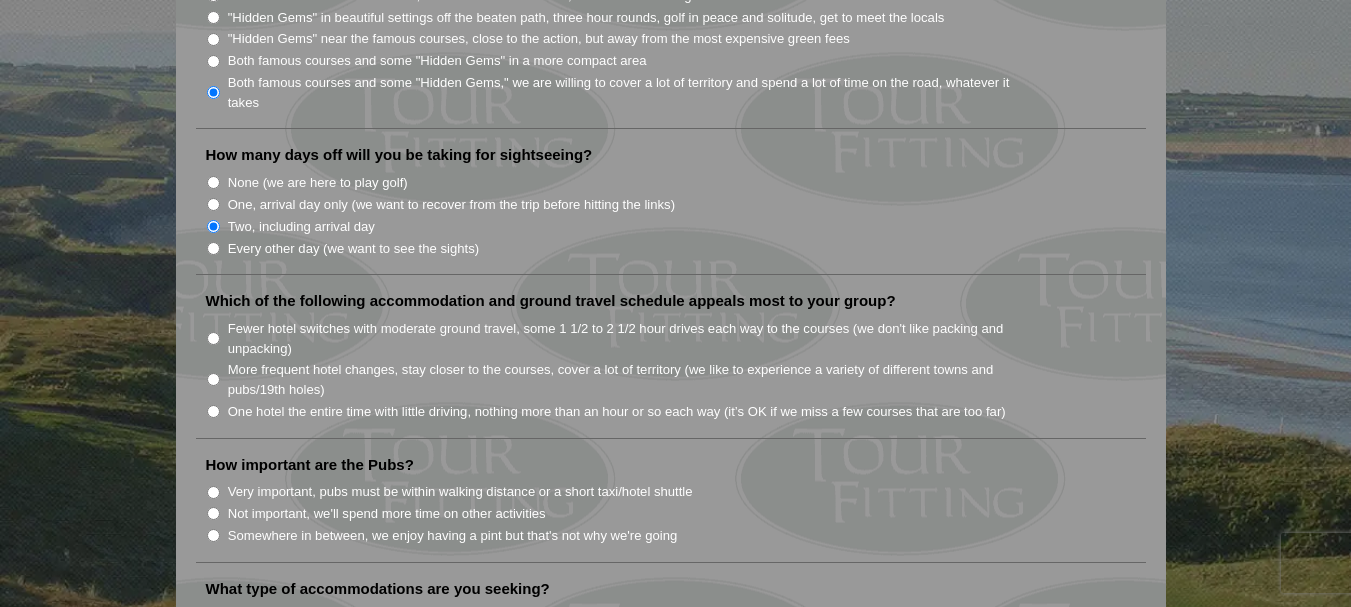 scroll, scrollTop: 1661, scrollLeft: 0, axis: vertical 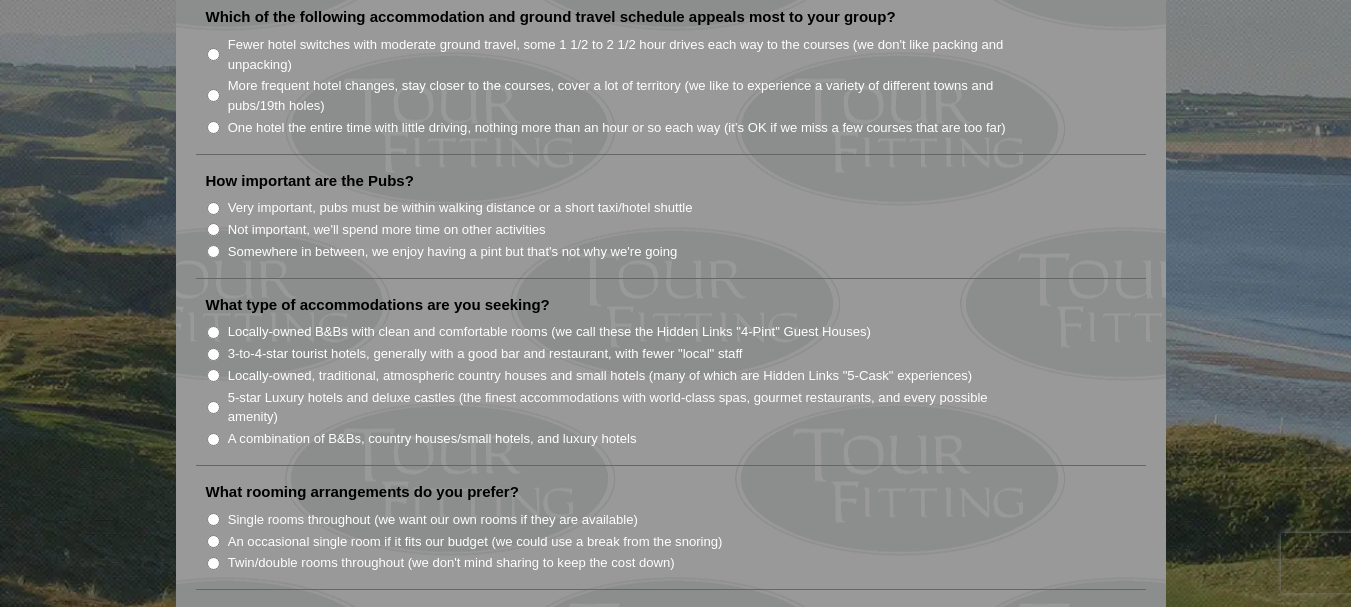 click on "Fewer hotel switches with moderate ground travel, some 1 1/2 to 2 1/2 hour drives each way to the courses (we don't like packing and unpacking)" at bounding box center (213, 54) 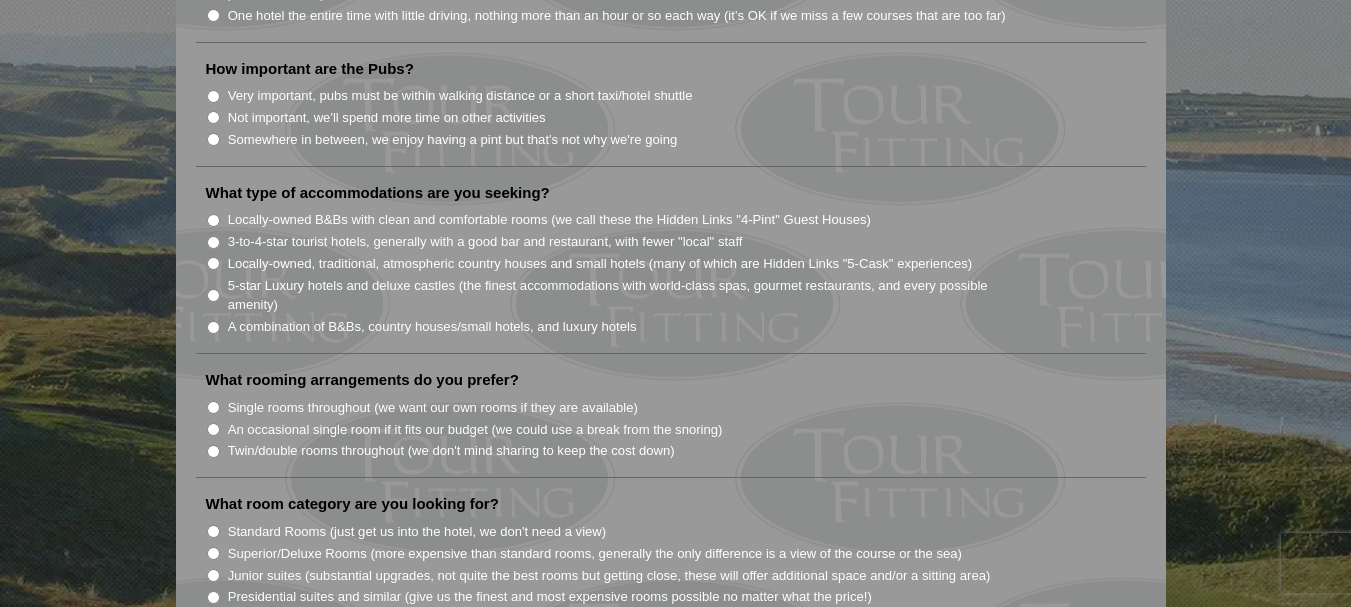 scroll, scrollTop: 1556, scrollLeft: 0, axis: vertical 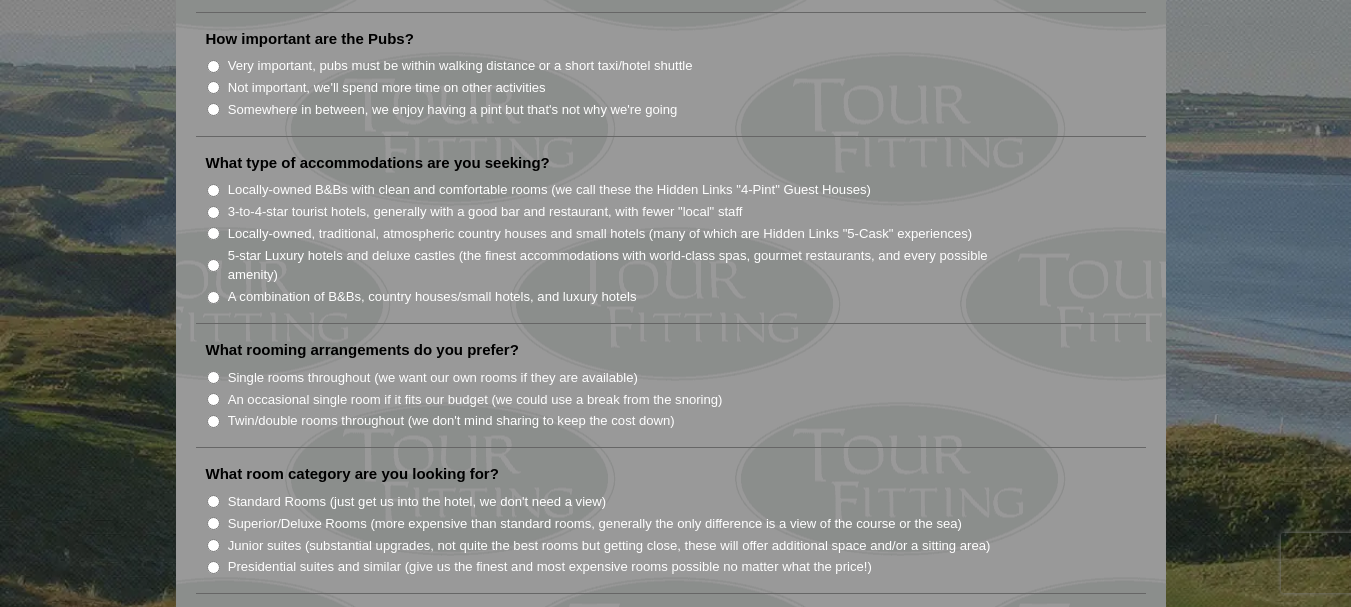 click on "Very important, pubs must be within walking distance or a short taxi/hotel shuttle" at bounding box center (213, 66) 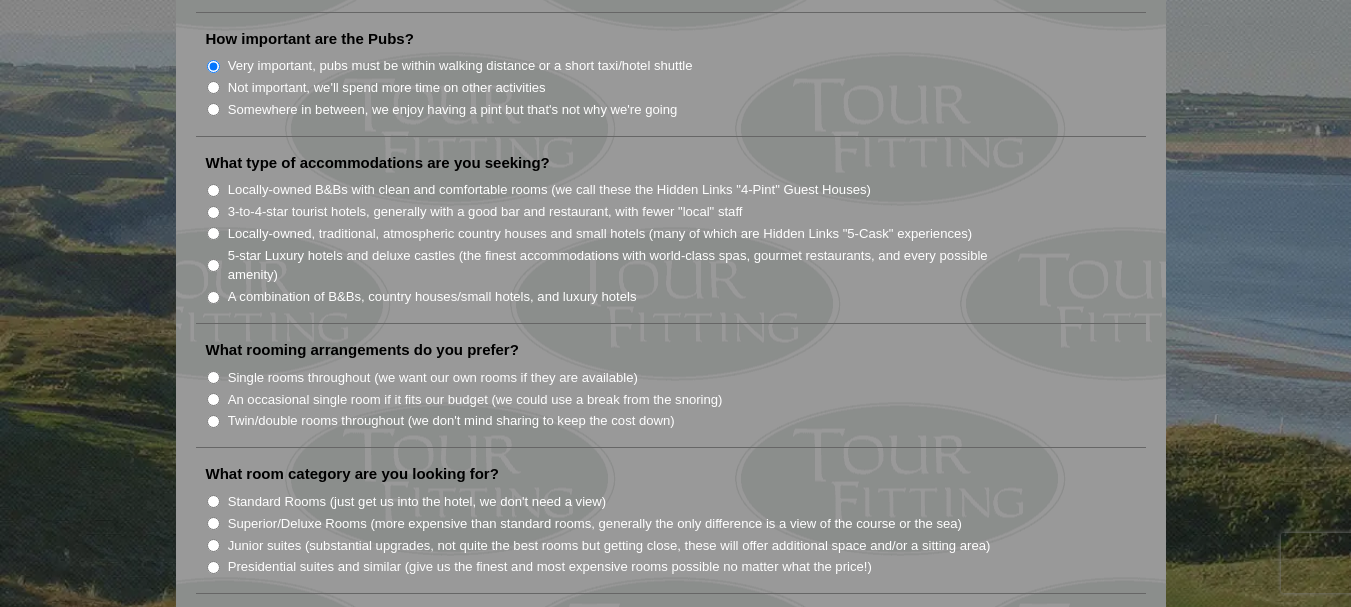 click on "A combination of B&Bs, country houses/small hotels, and luxury hotels" at bounding box center (213, 297) 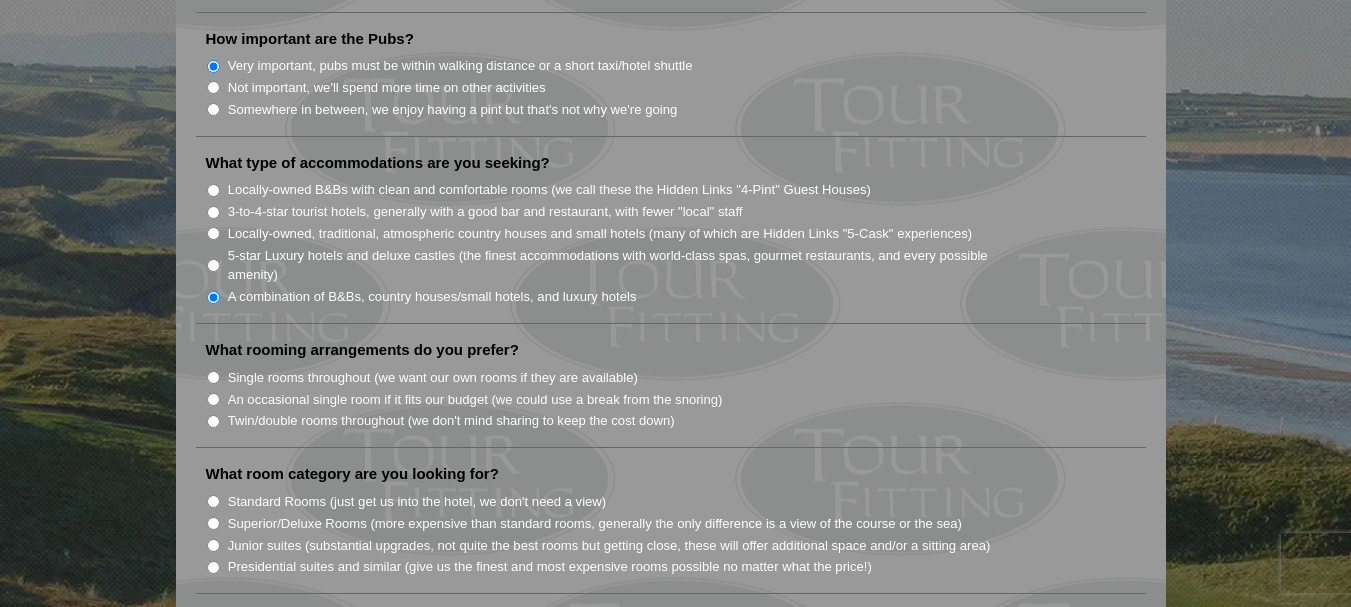 click on "Twin/double rooms throughout (we don't mind sharing to keep the cost down)" at bounding box center (213, 421) 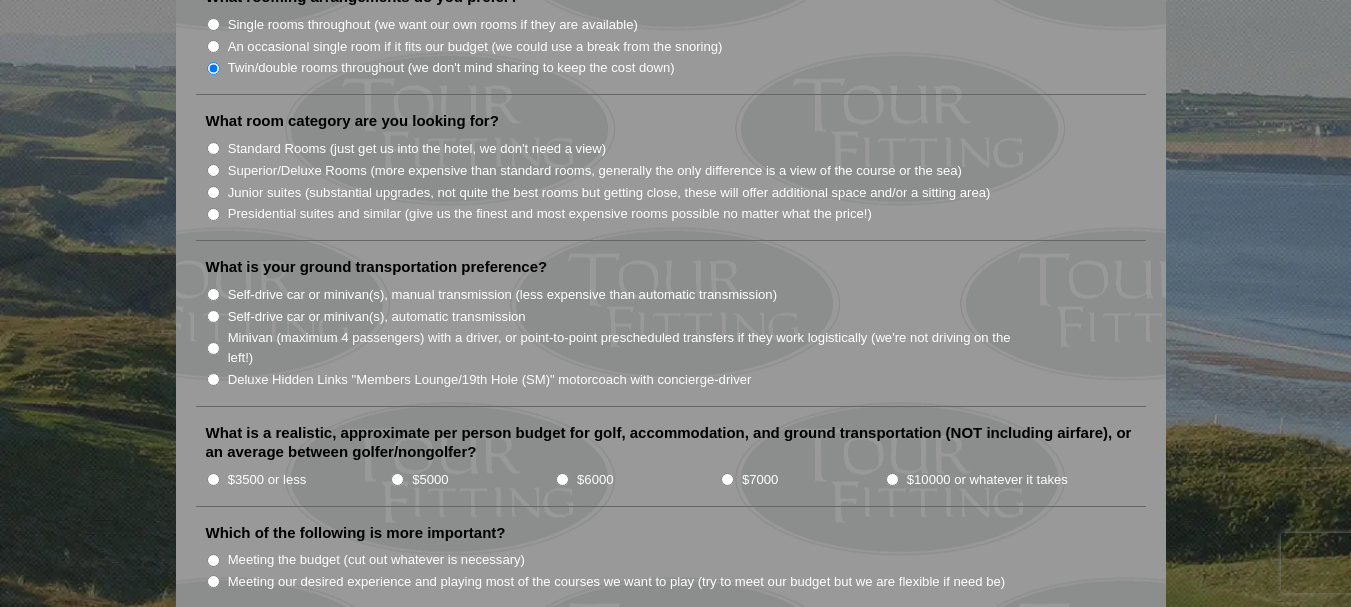 scroll, scrollTop: 1927, scrollLeft: 0, axis: vertical 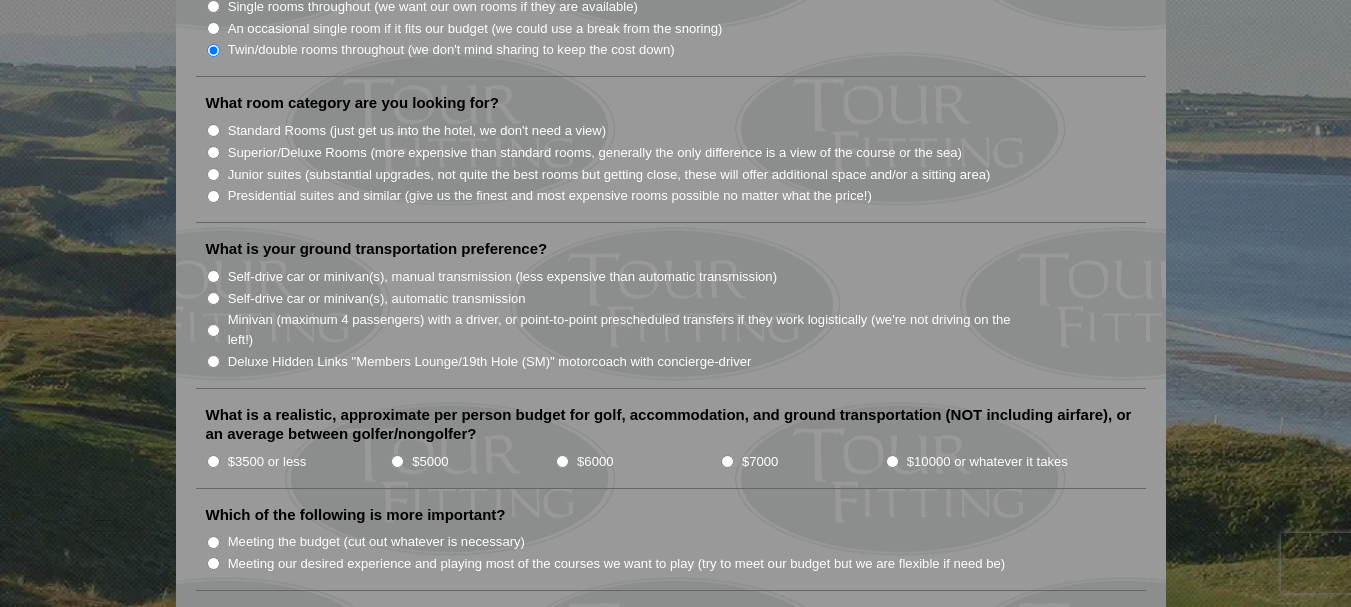 click on "Standard Rooms (just get us into the hotel, we don't need a view)" at bounding box center [213, 130] 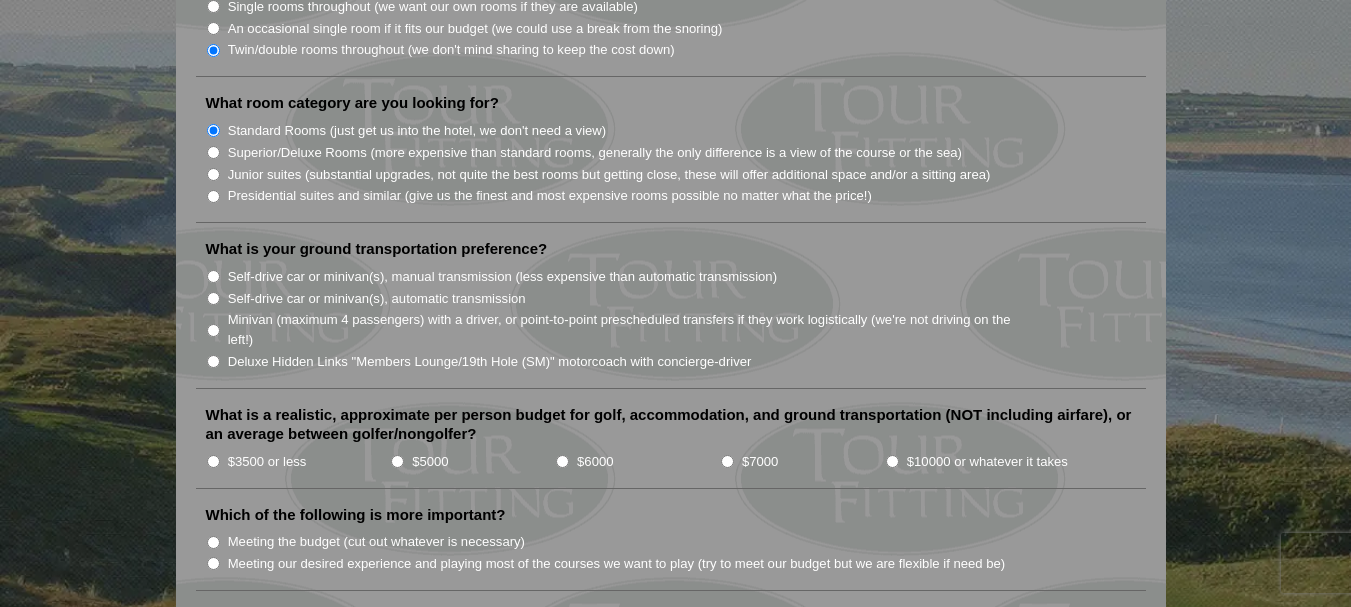 click on "Superior/Deluxe Rooms (more expensive than standard rooms, generally the only difference is a view of the course or the sea)" at bounding box center (213, 152) 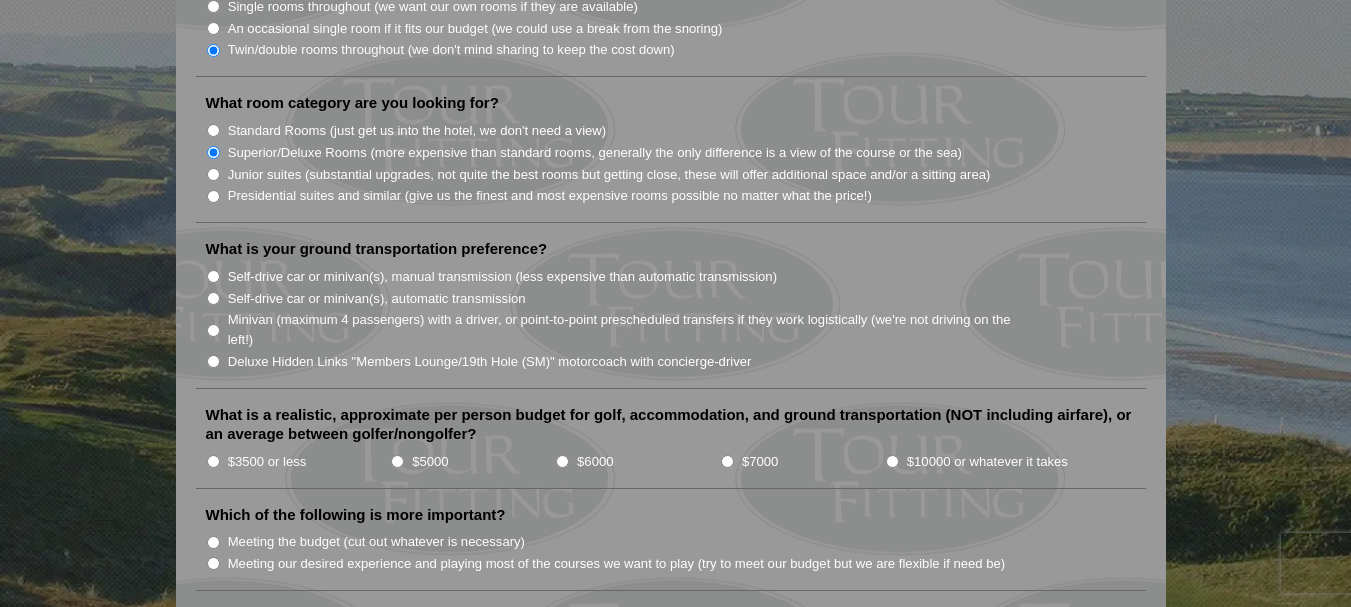 click on "Junior suites (substantial upgrades, not quite the best rooms but getting close, these will offer additional space and/or a sitting area)" at bounding box center (213, 174) 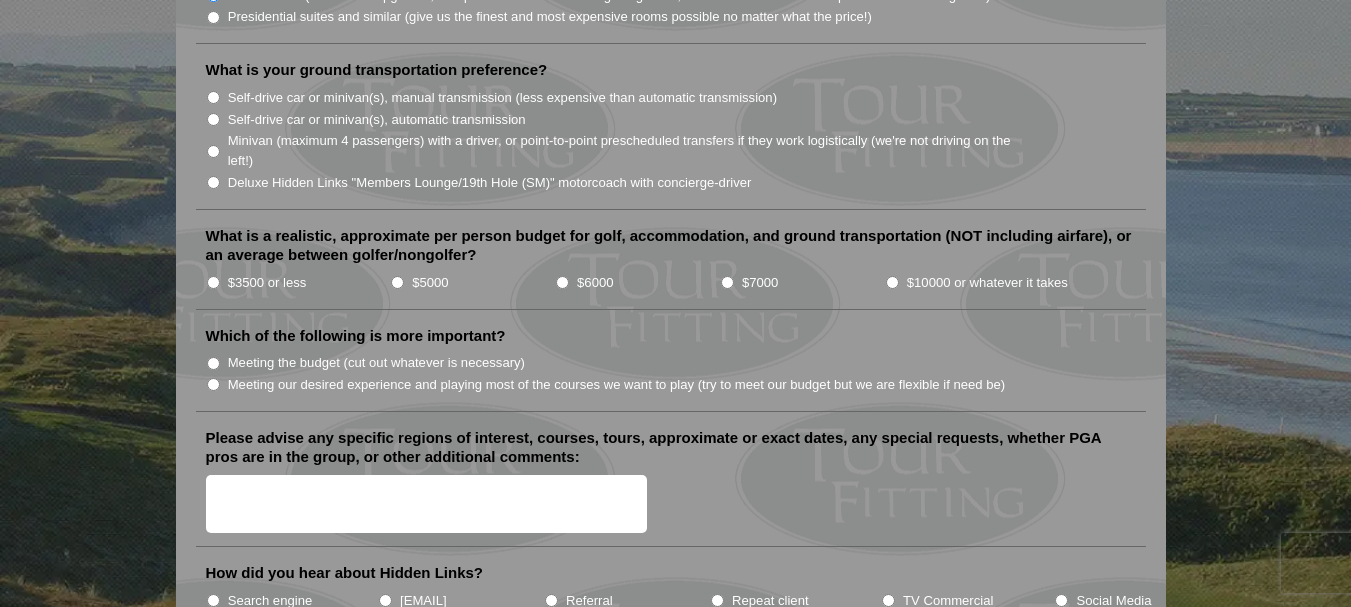 scroll, scrollTop: 2119, scrollLeft: 0, axis: vertical 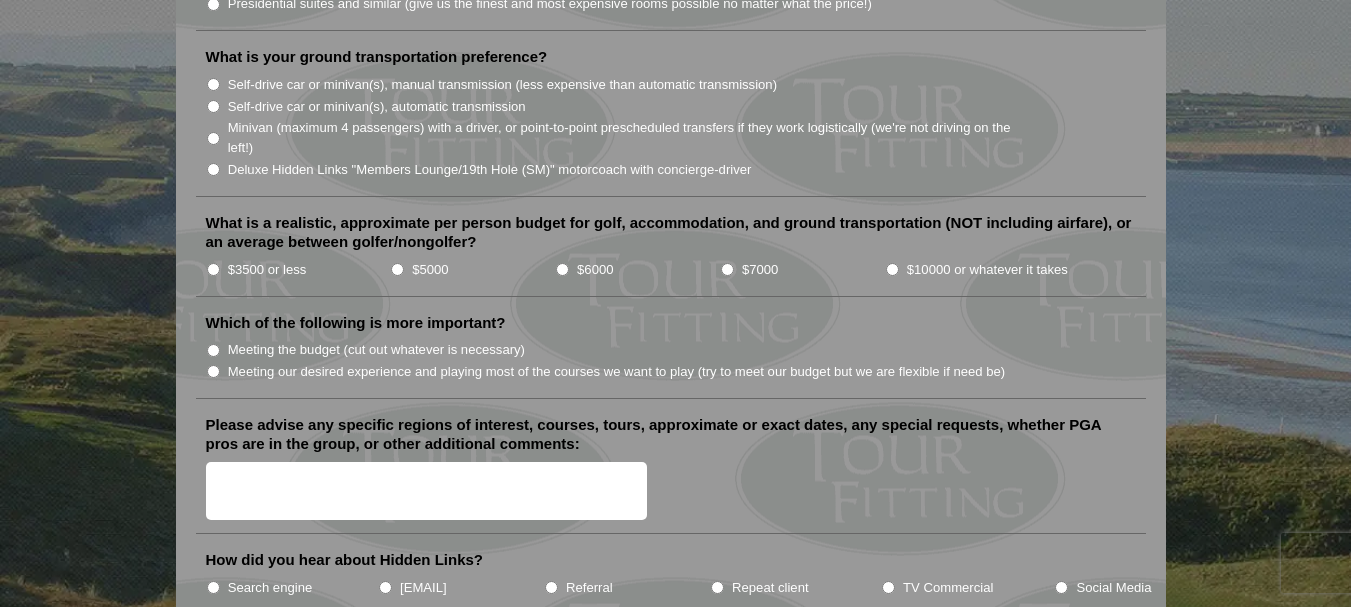 click on "Self-drive car or minivan(s), automatic transmission" at bounding box center [213, 106] 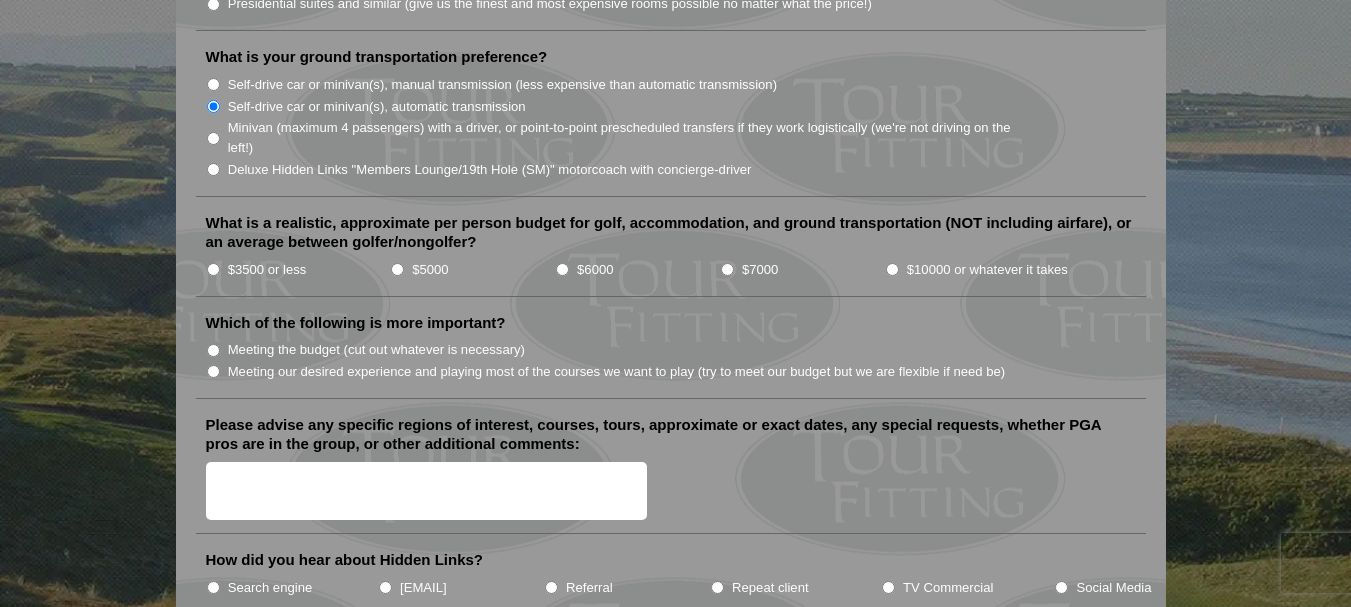 click on "$5000" at bounding box center [397, 269] 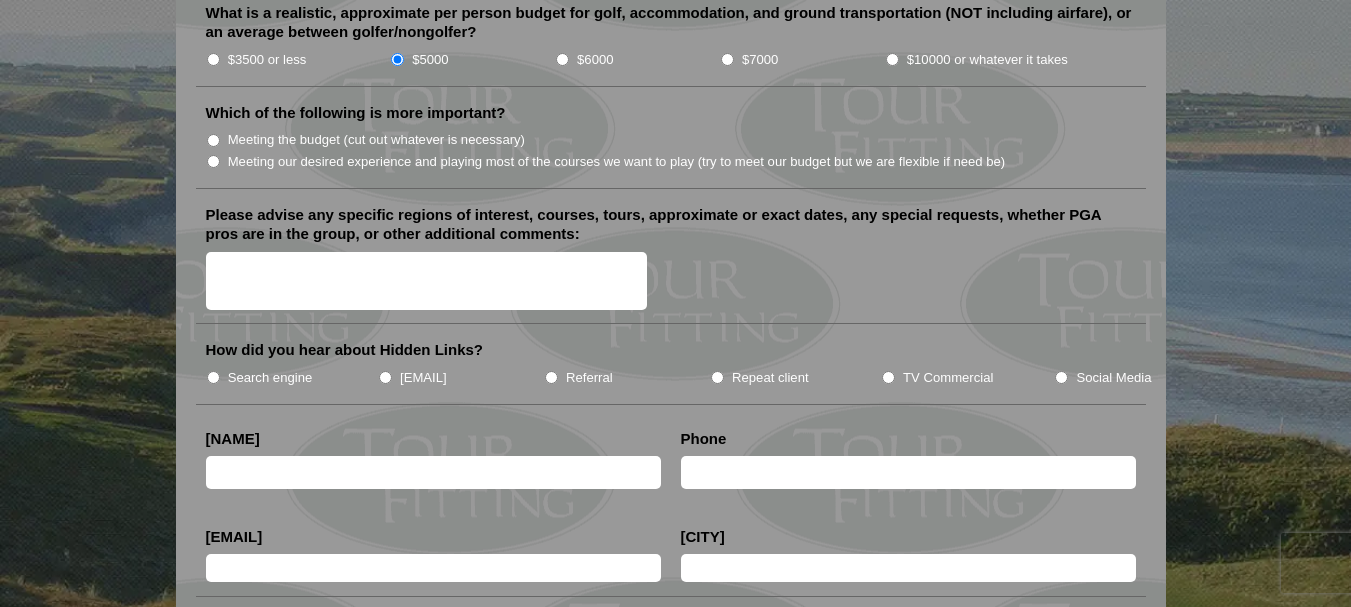 scroll, scrollTop: 2335, scrollLeft: 0, axis: vertical 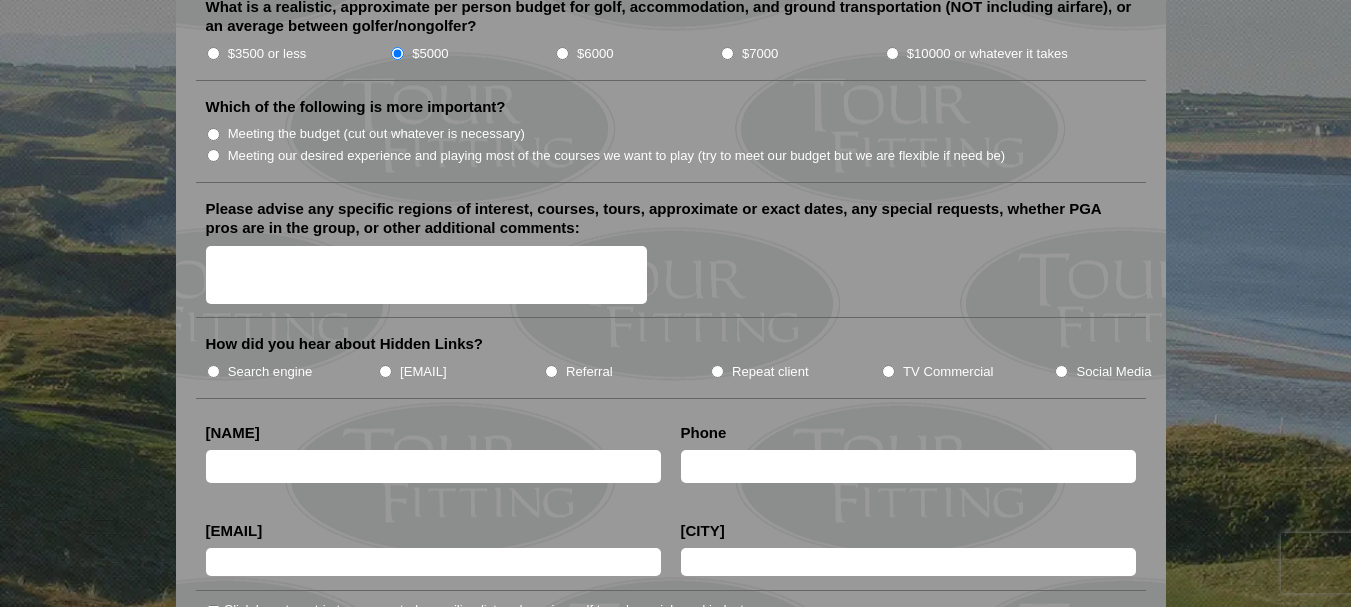 click on "Meeting our desired experience and playing most of the courses we want to play (try to meet our budget but we are flexible if need be)" at bounding box center [213, 155] 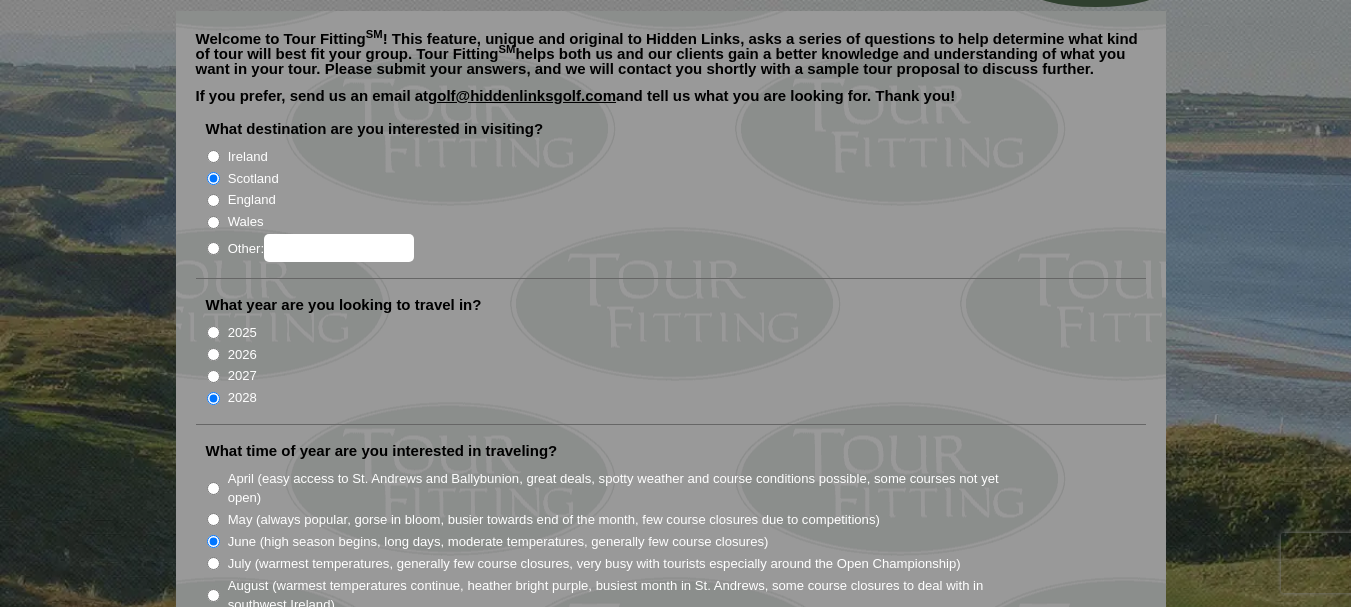 scroll, scrollTop: 0, scrollLeft: 0, axis: both 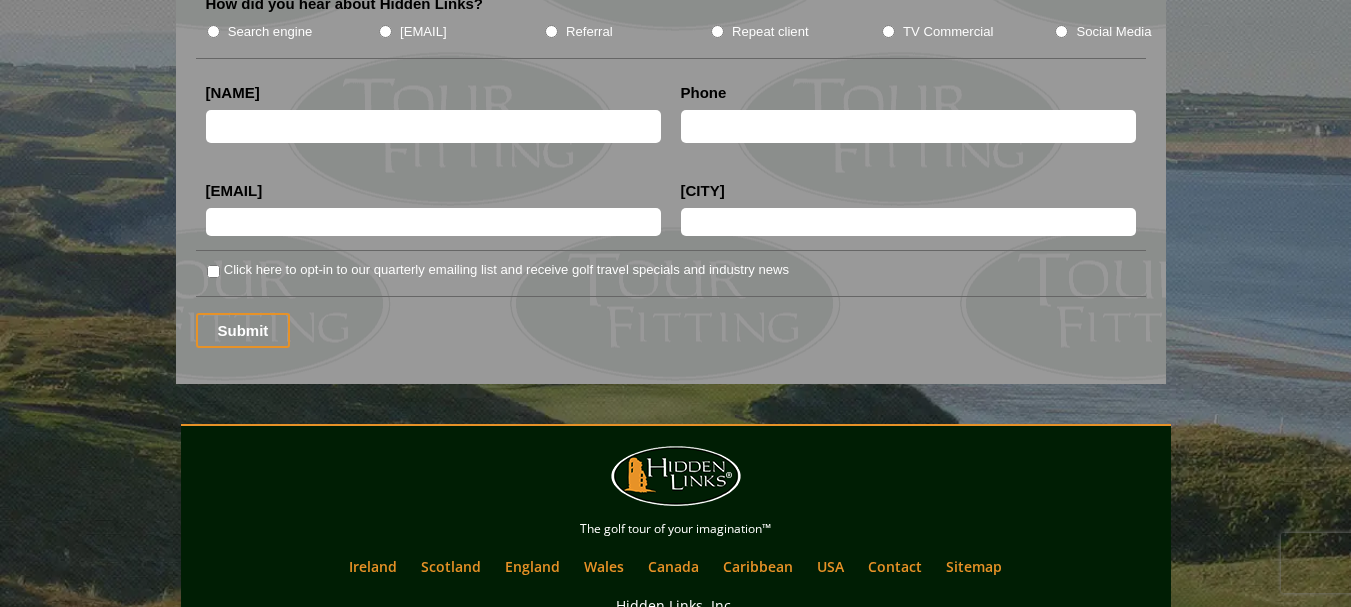 click at bounding box center (433, 126) 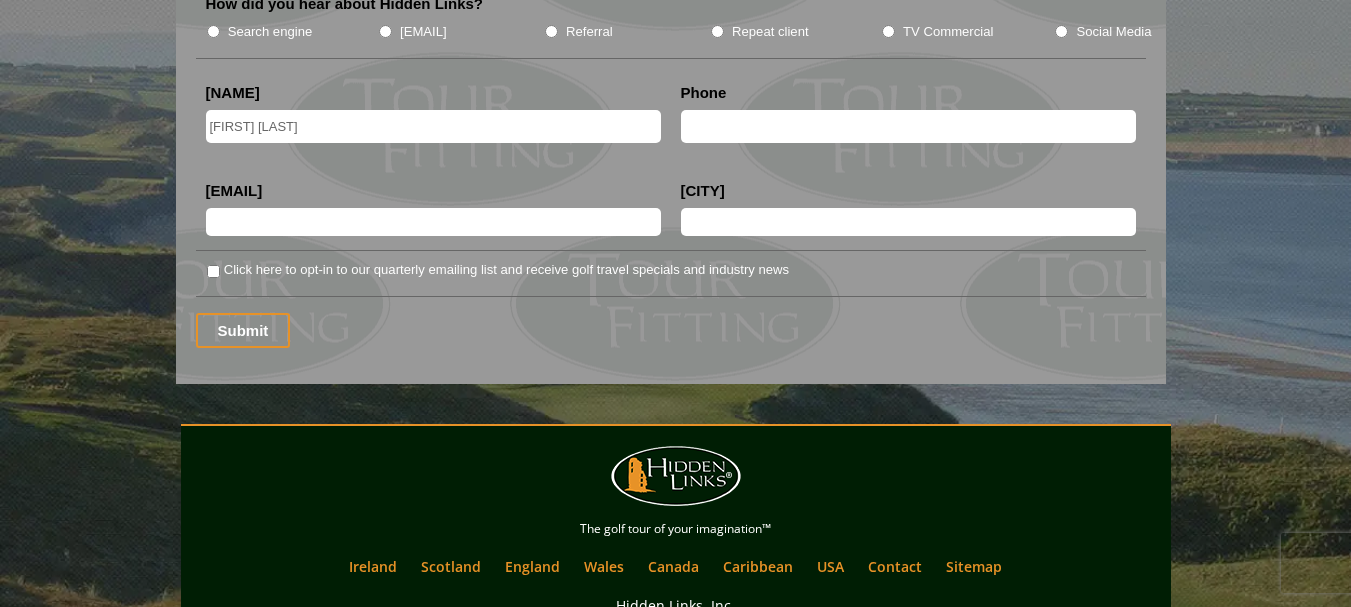 type on "8133937454" 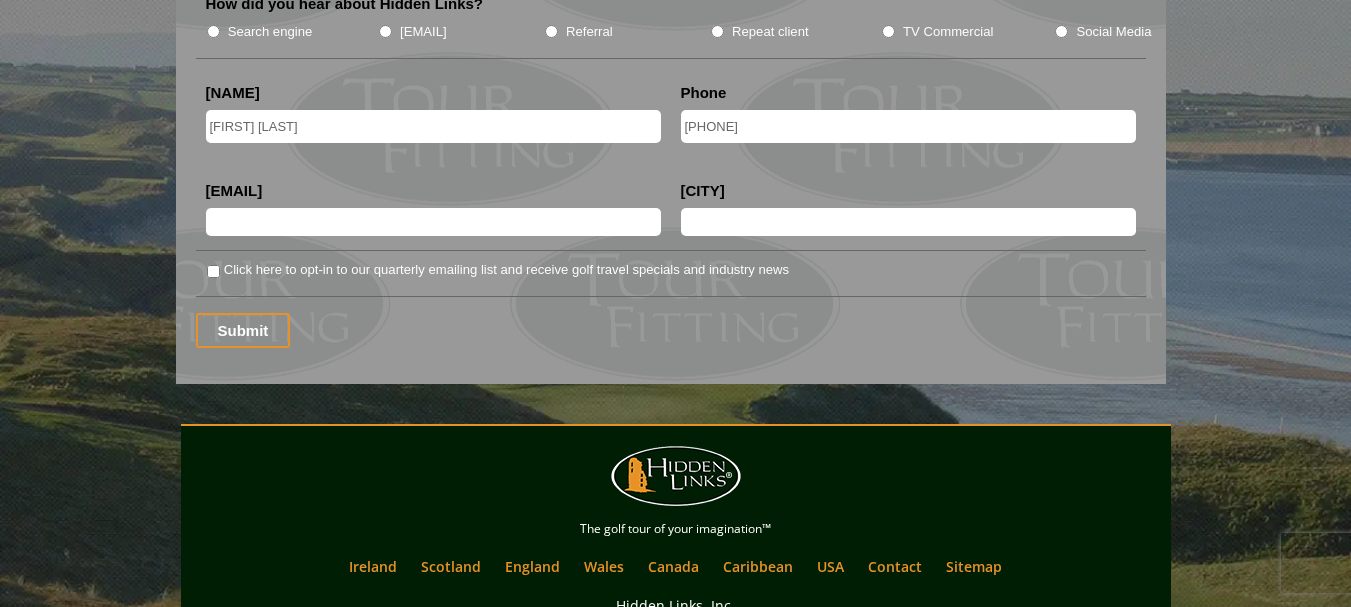 type on "ryancmcbee@yahoo.com" 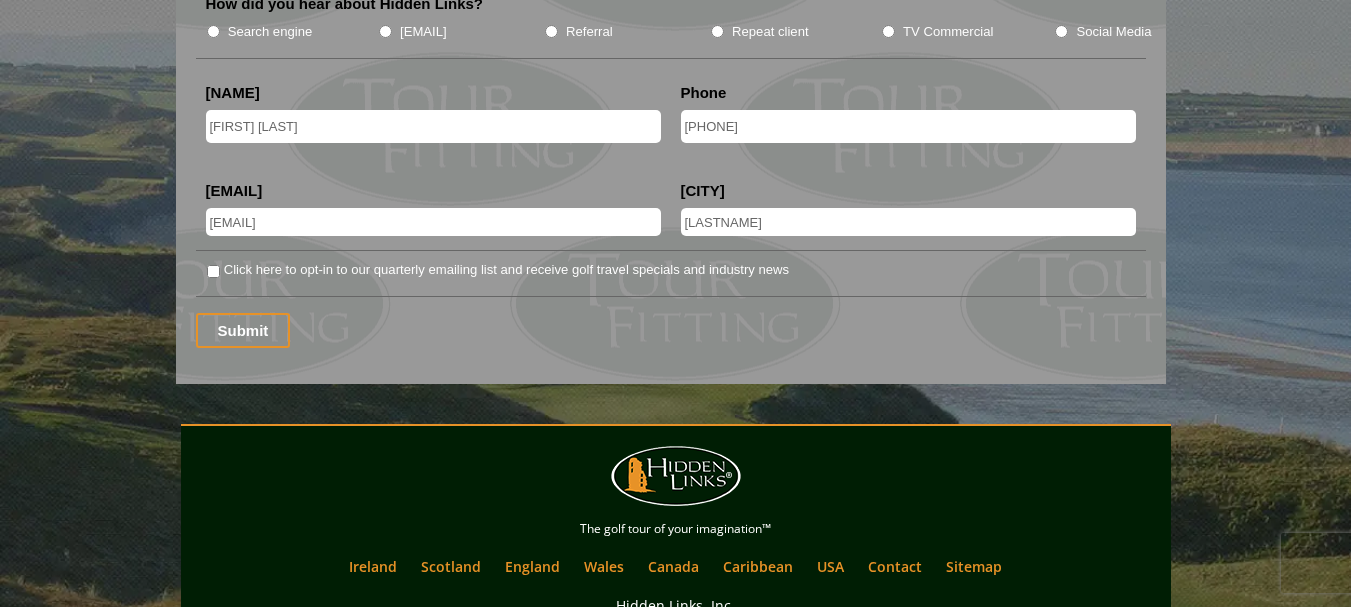 click on "Parrish" at bounding box center (908, 222) 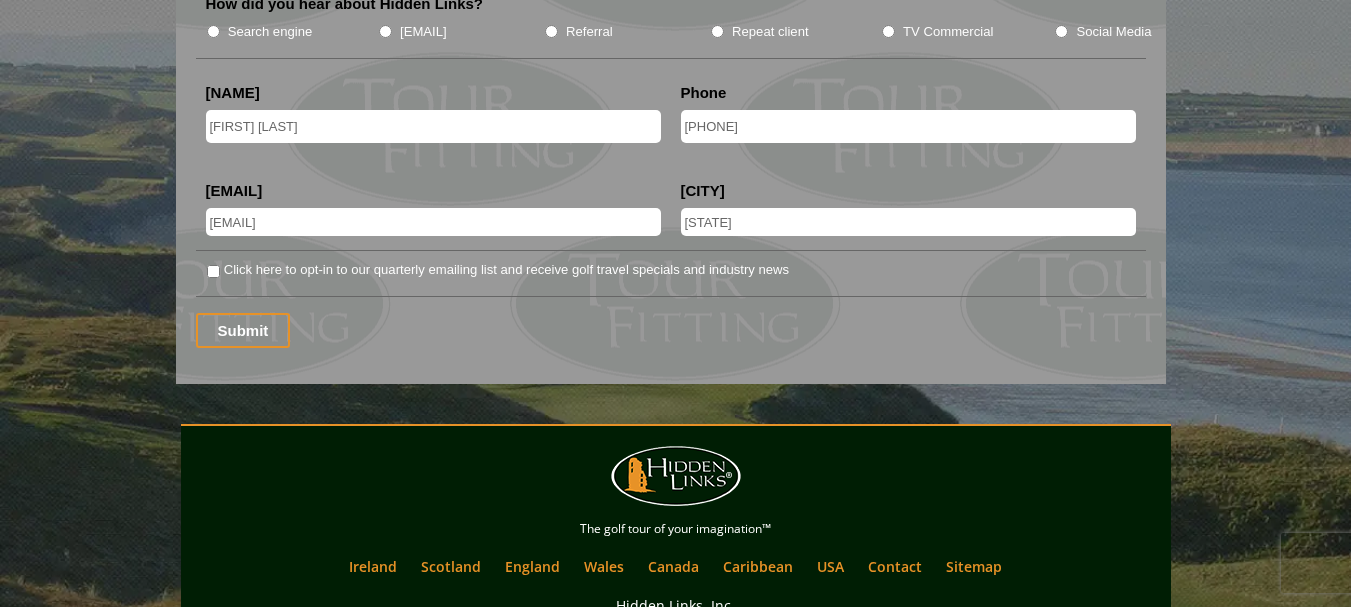 type on "P" 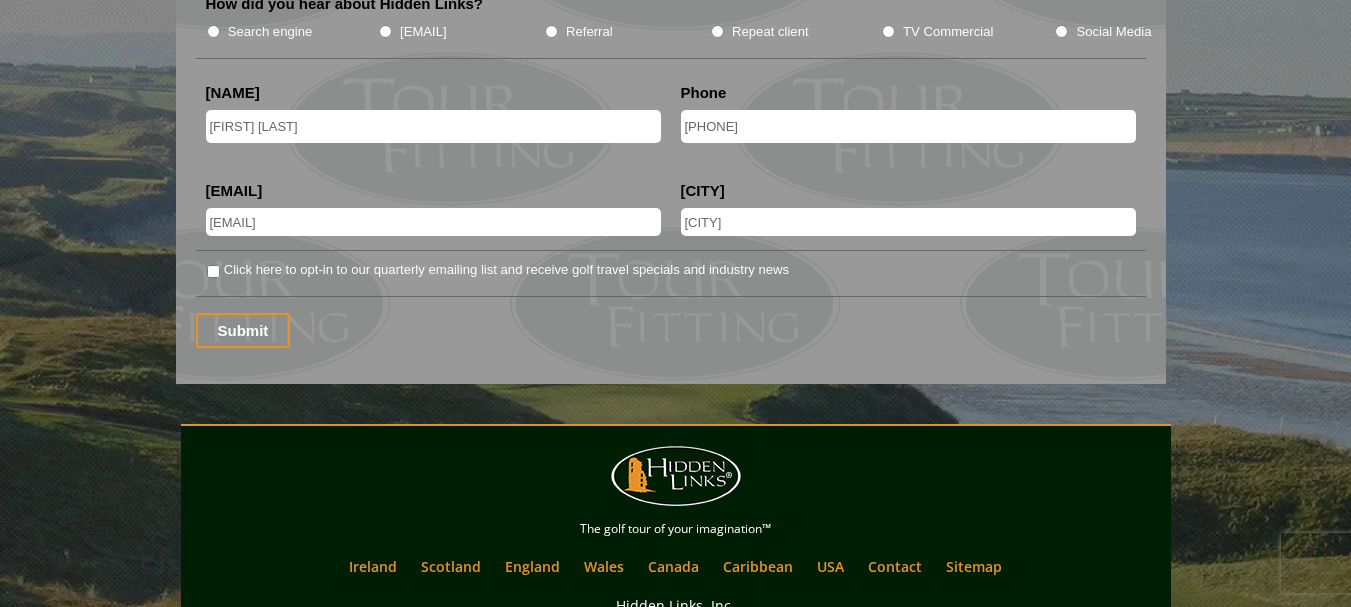 type on "Tampa" 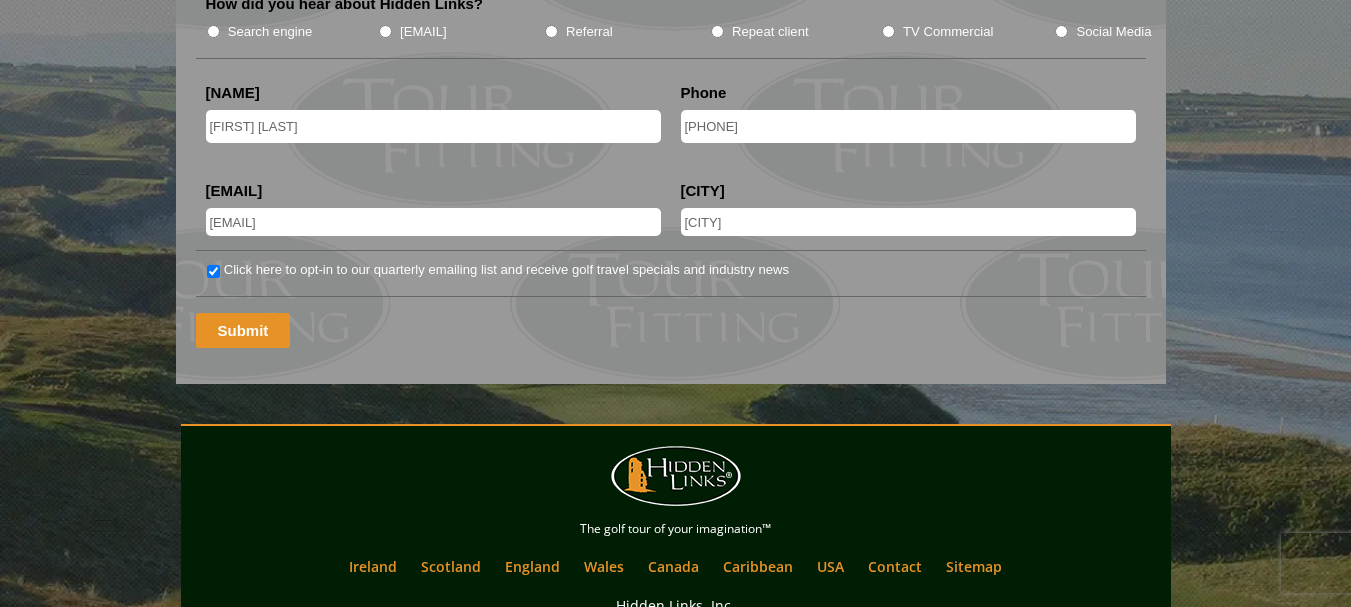 click on "Submit" at bounding box center (243, 330) 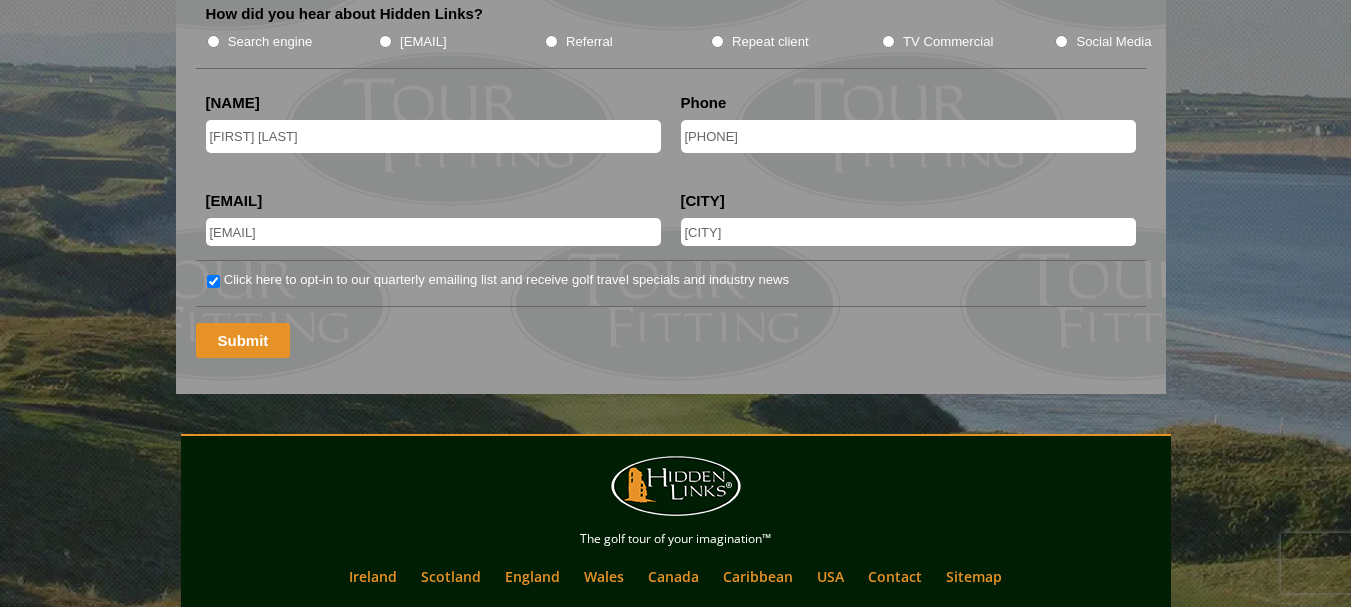 scroll, scrollTop: 753, scrollLeft: 0, axis: vertical 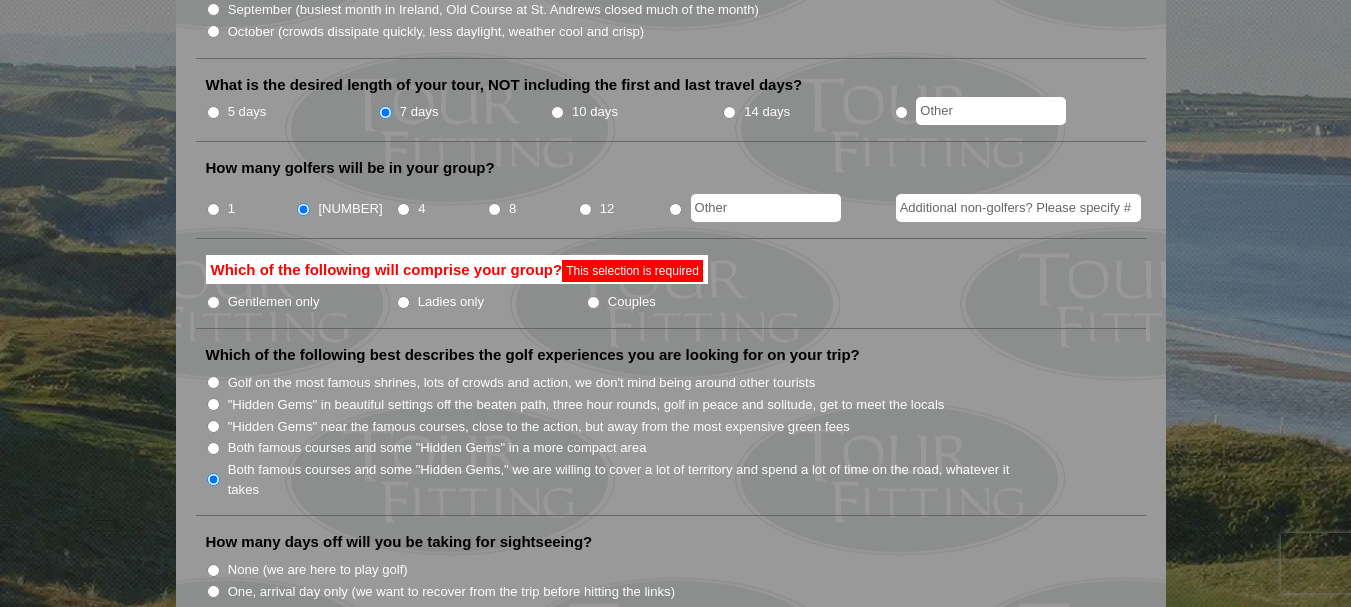click on "Gentlemen only" at bounding box center (213, 302) 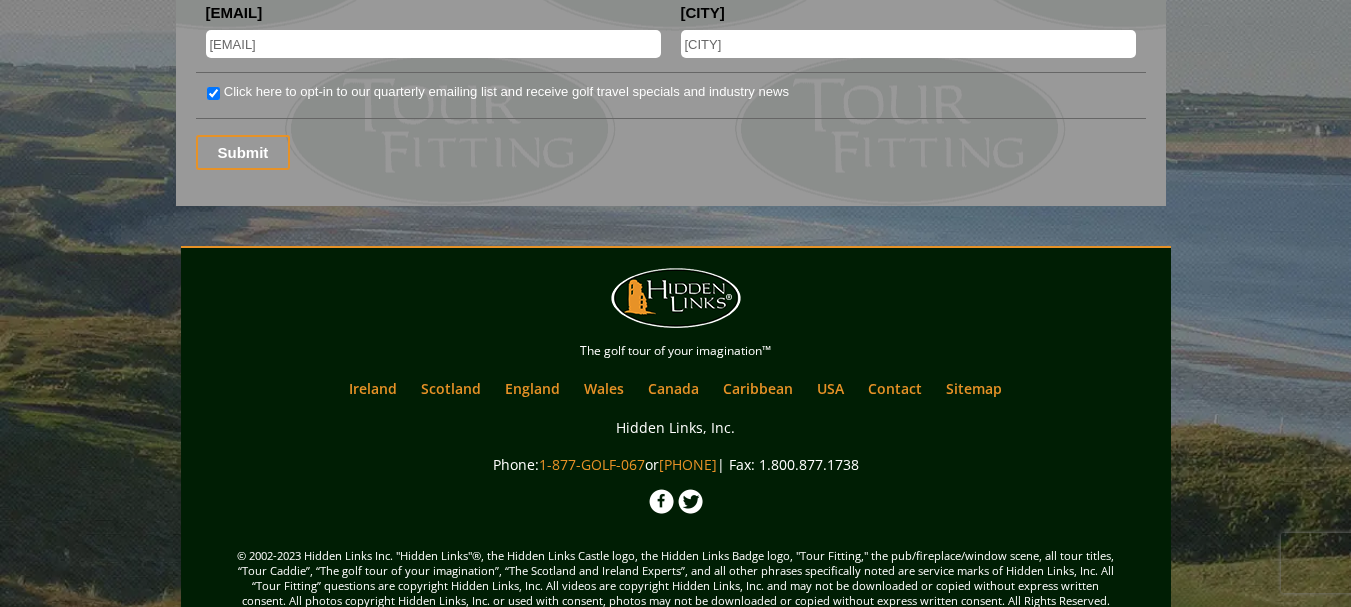 scroll, scrollTop: 2922, scrollLeft: 0, axis: vertical 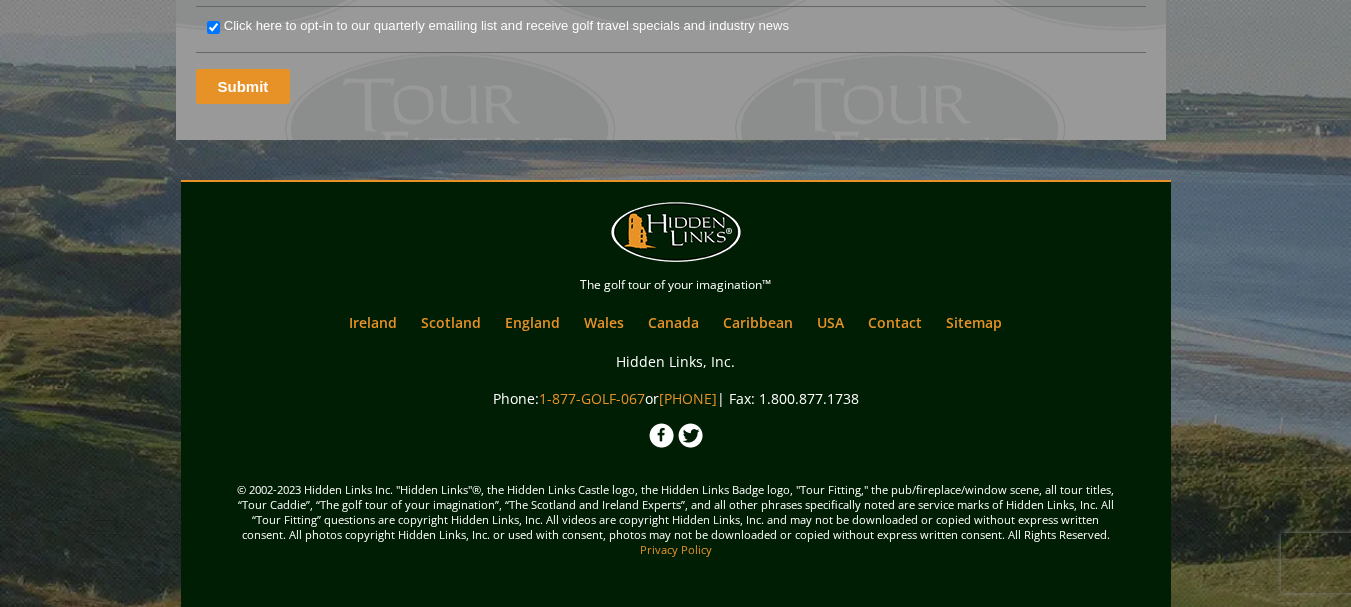 click on "Submit" at bounding box center [243, 86] 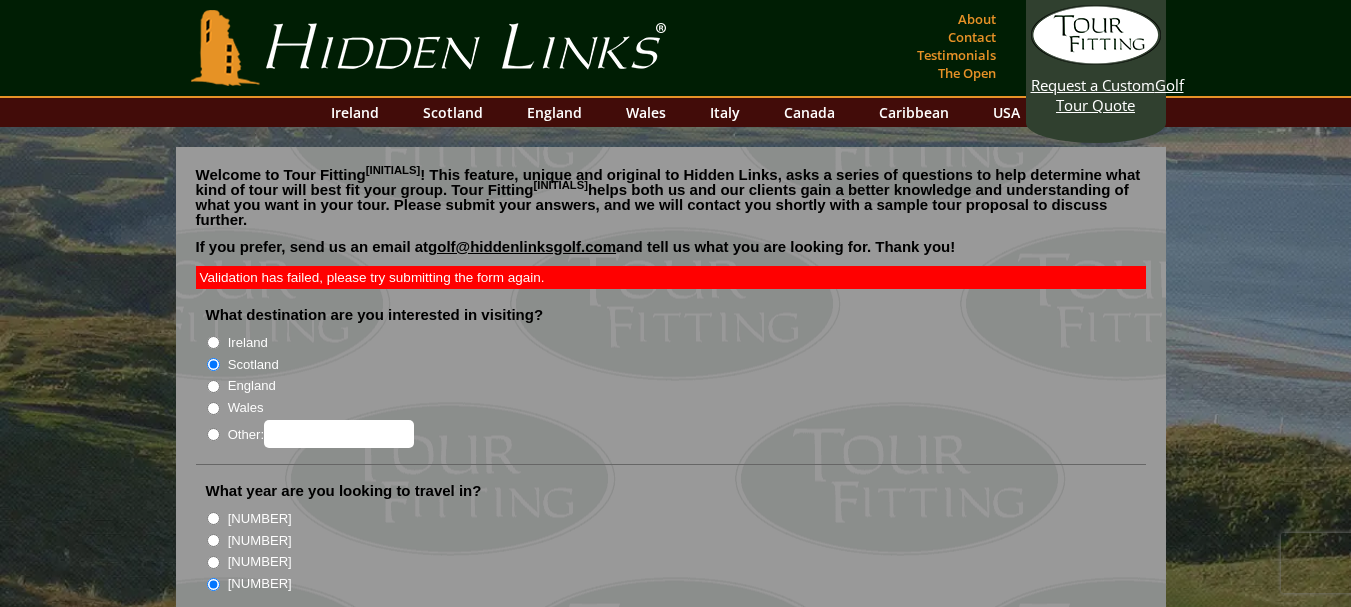 scroll, scrollTop: 0, scrollLeft: 0, axis: both 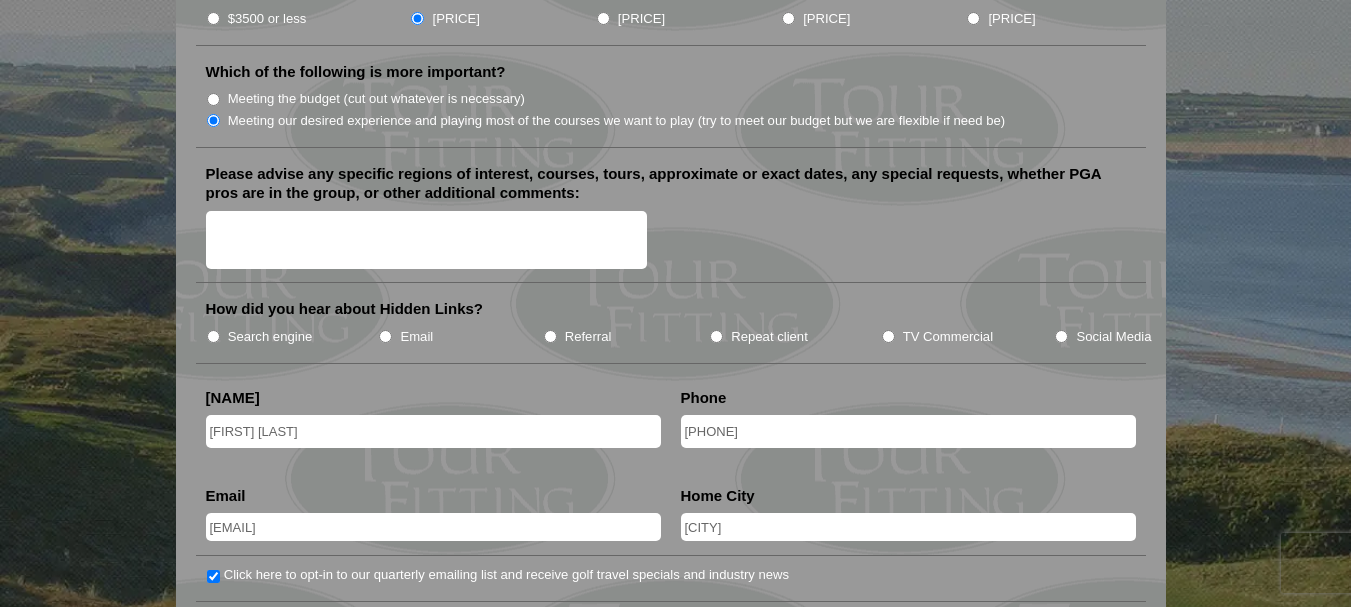 click on "Please advise any specific regions of interest, courses, tours, approximate or exact dates, any special requests, whether PGA pros are in the group, or other additional comments:" at bounding box center [427, 240] 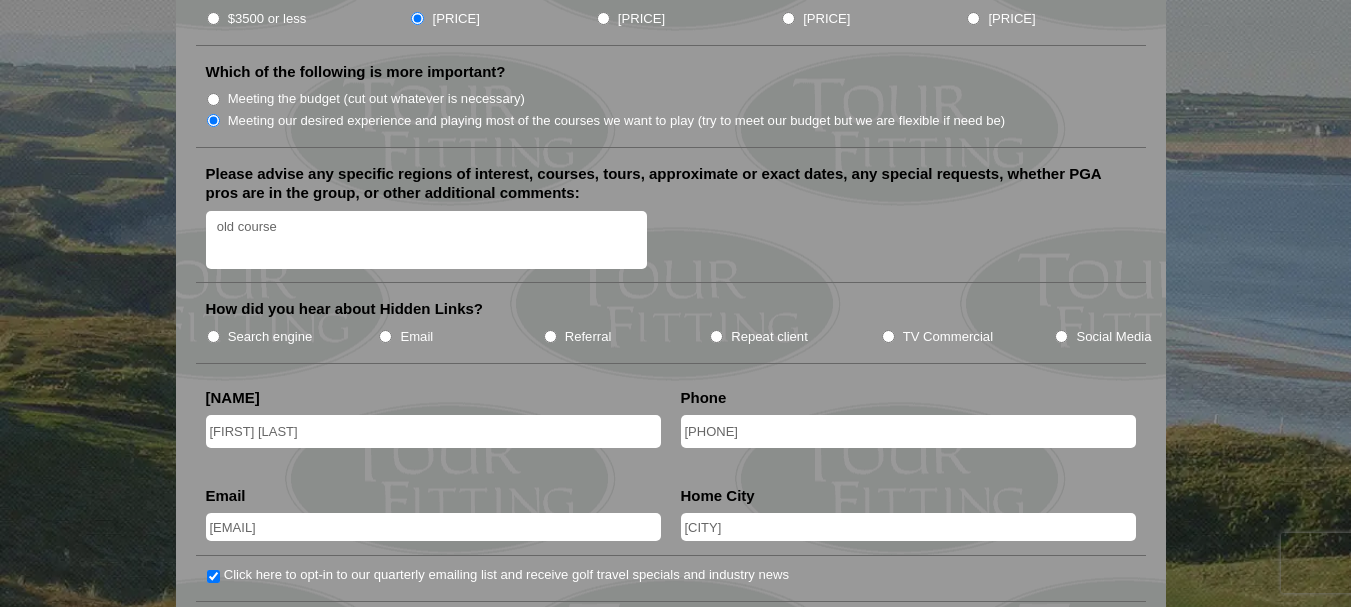 type on "old course" 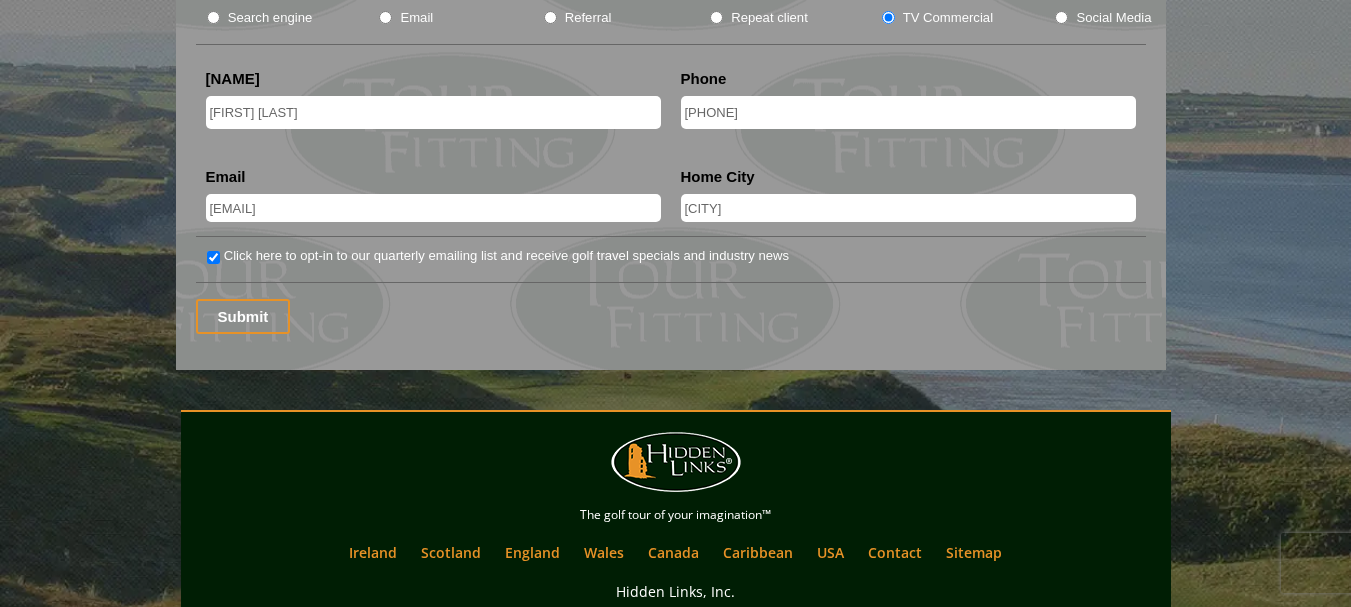 scroll, scrollTop: 2745, scrollLeft: 0, axis: vertical 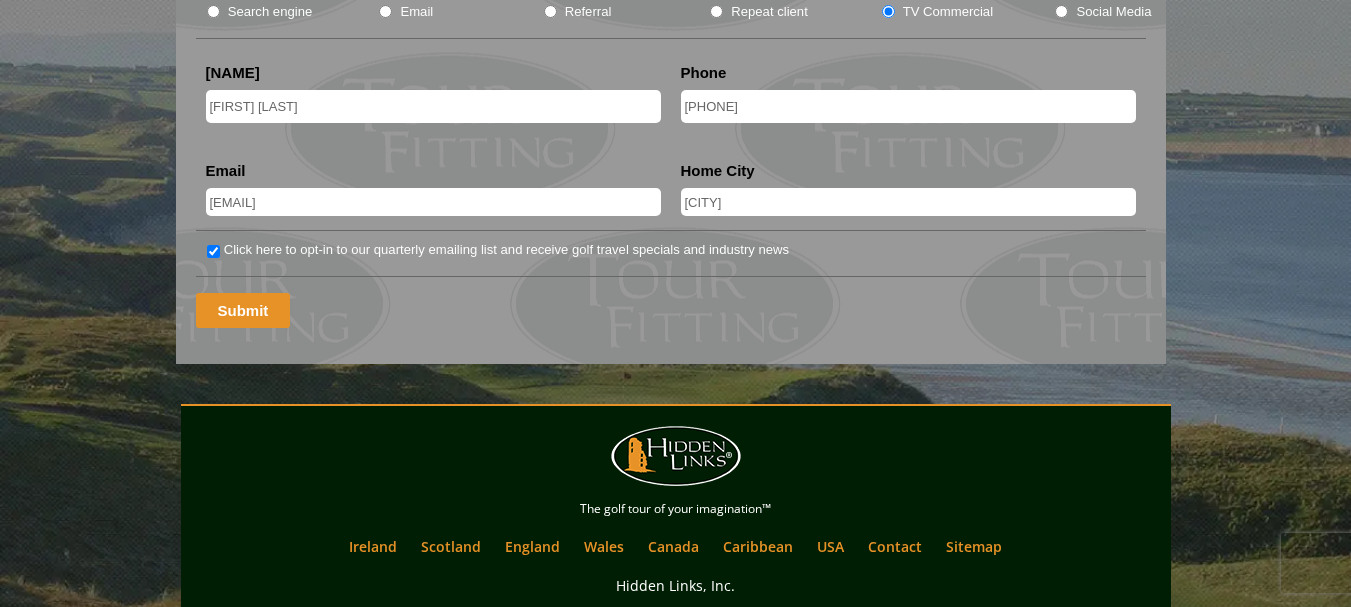 click on "Submit" at bounding box center [243, 310] 